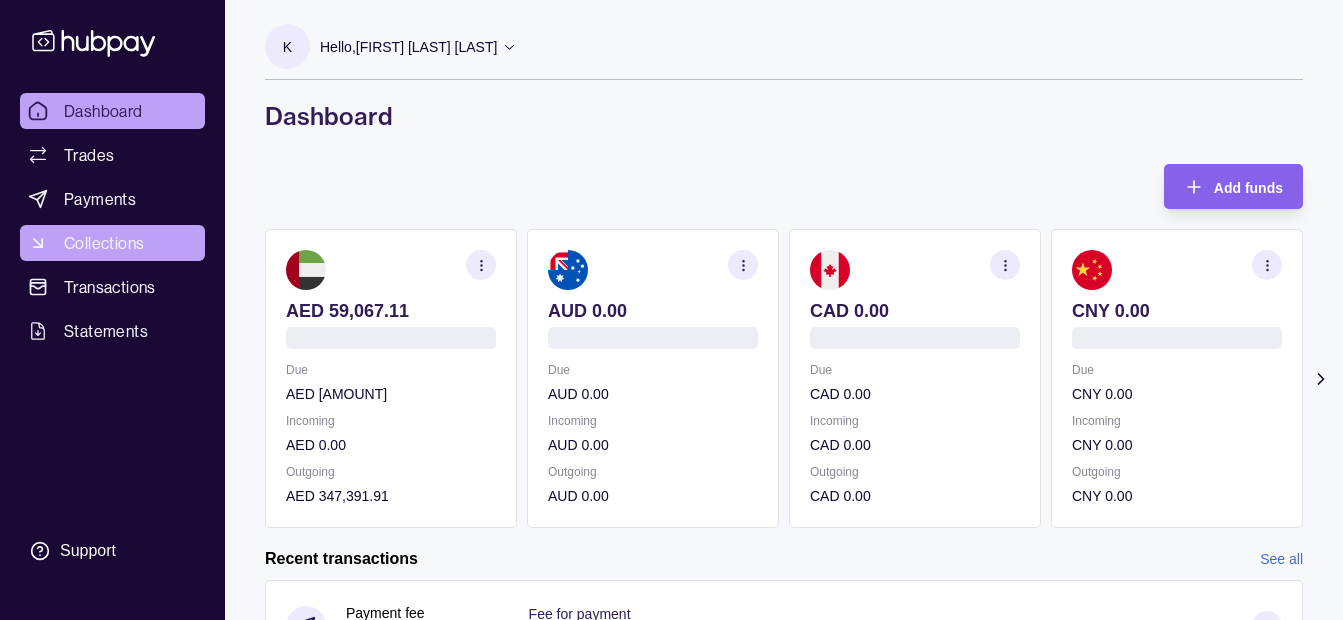scroll, scrollTop: 0, scrollLeft: 0, axis: both 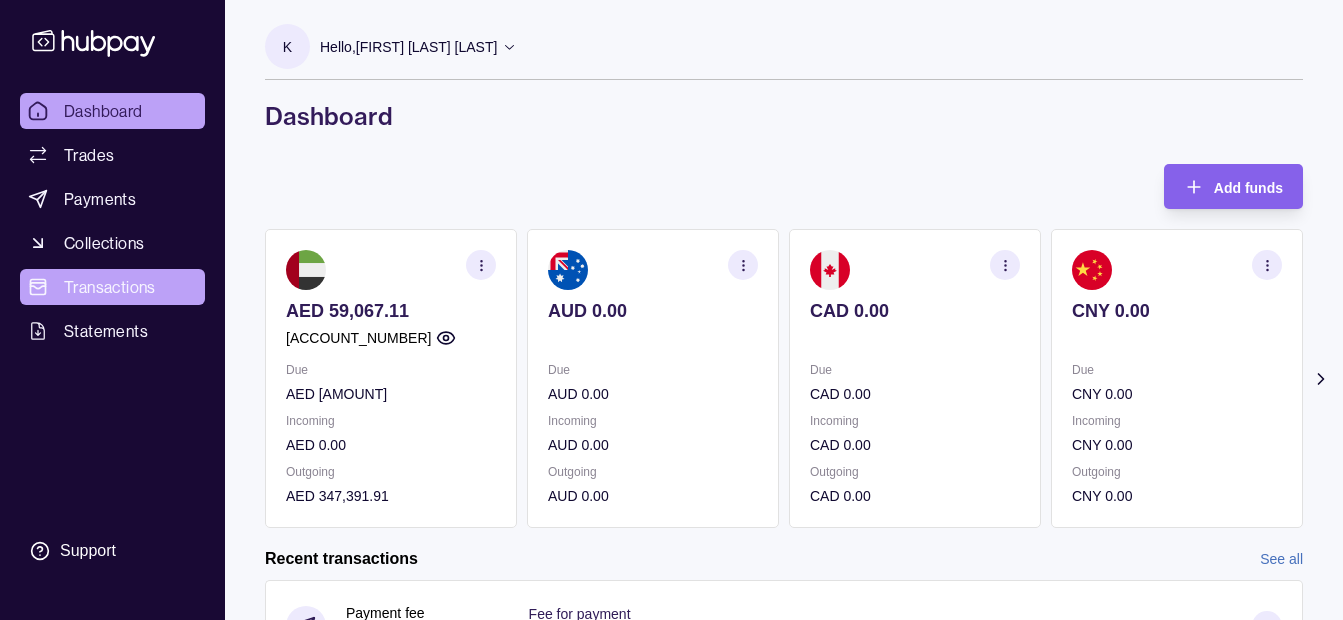 click on "Transactions" at bounding box center (110, 287) 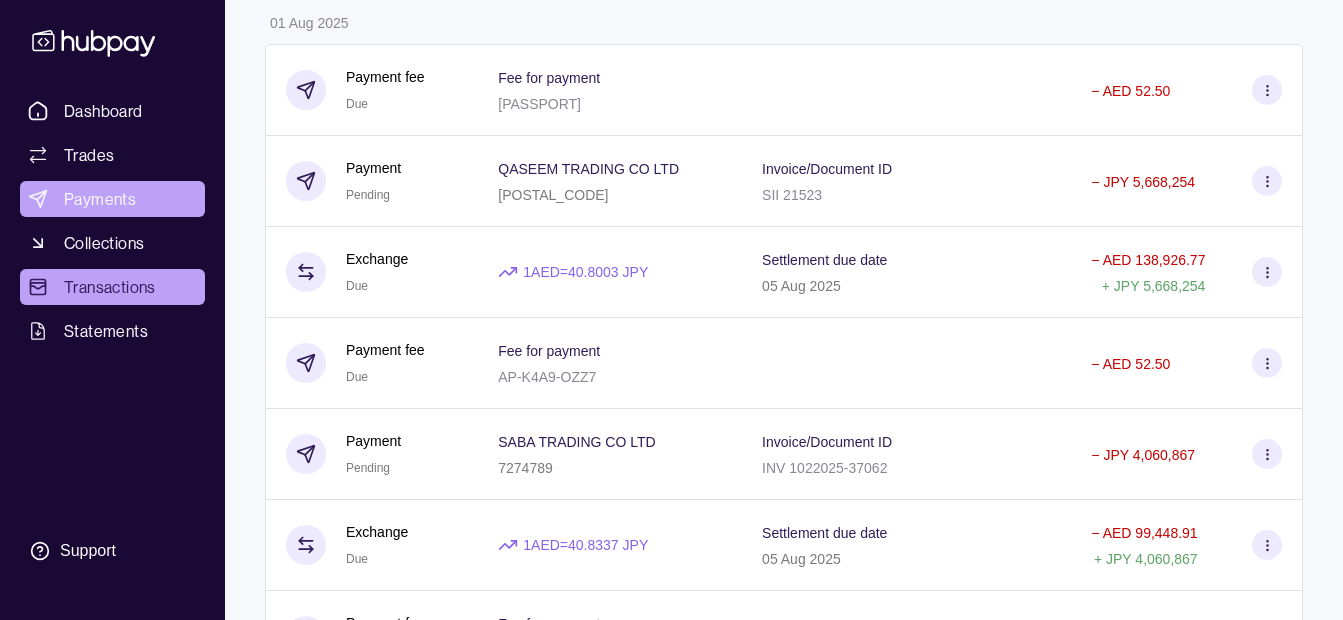 scroll, scrollTop: 0, scrollLeft: 0, axis: both 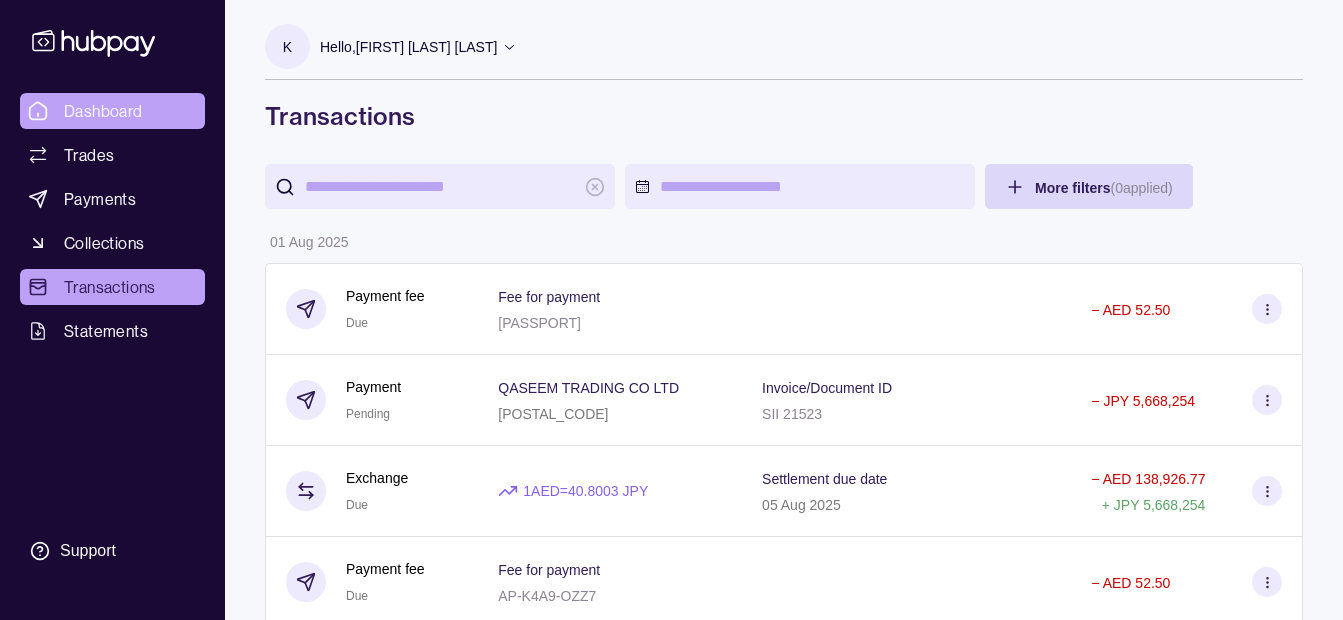 click on "Dashboard" at bounding box center [103, 111] 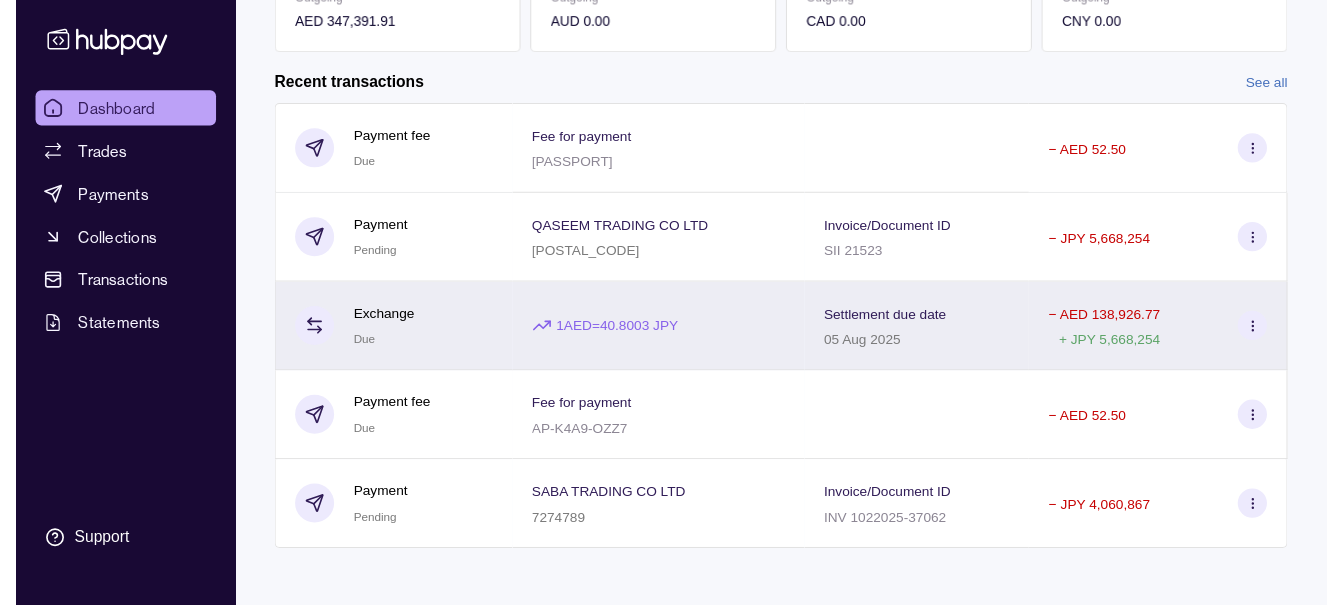 scroll, scrollTop: 0, scrollLeft: 0, axis: both 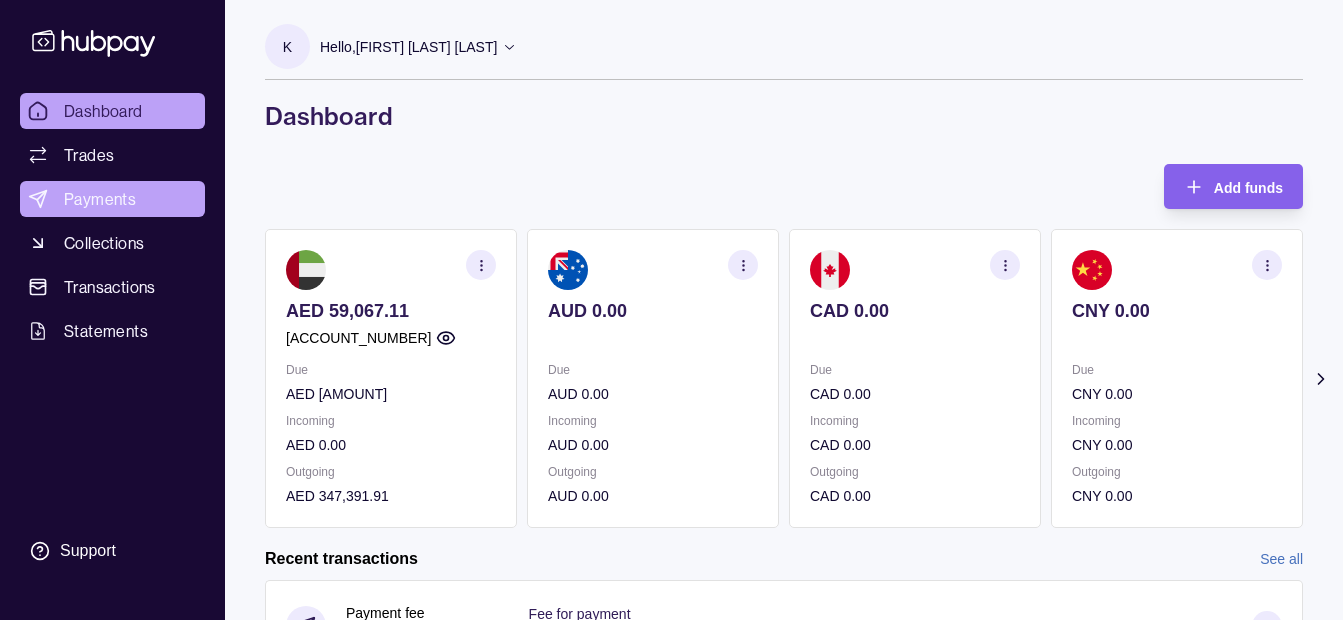 click on "Payments" at bounding box center (100, 199) 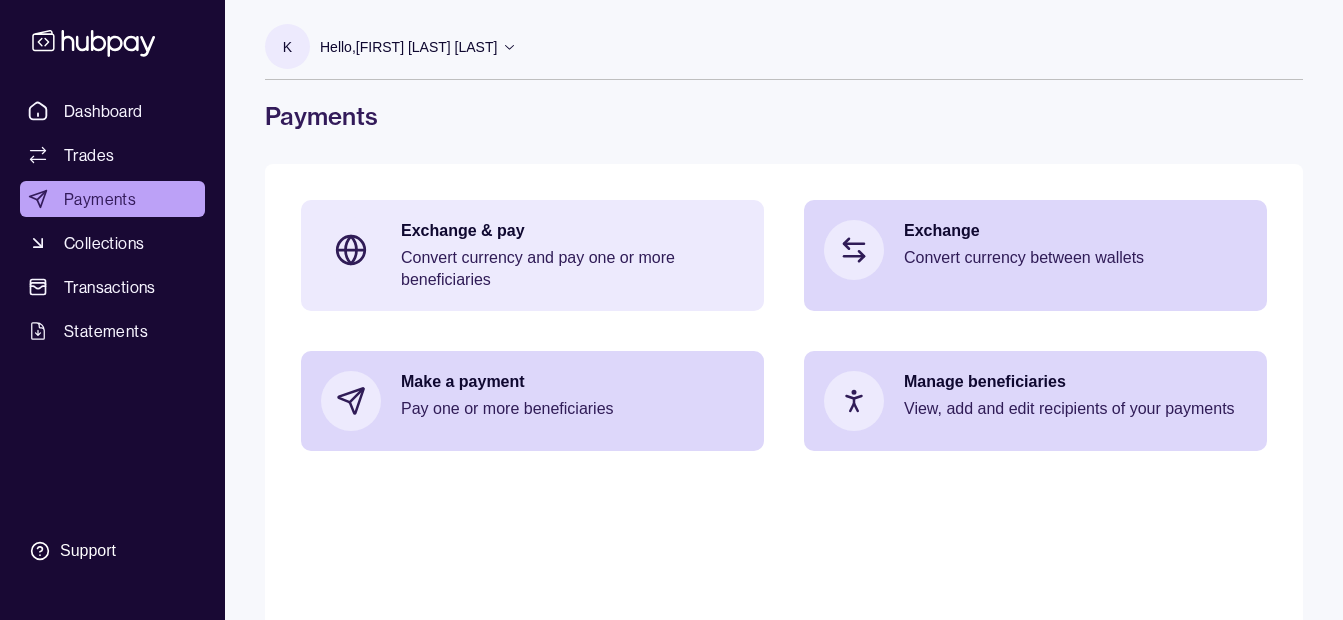 click on "Exchange & pay" at bounding box center (572, 231) 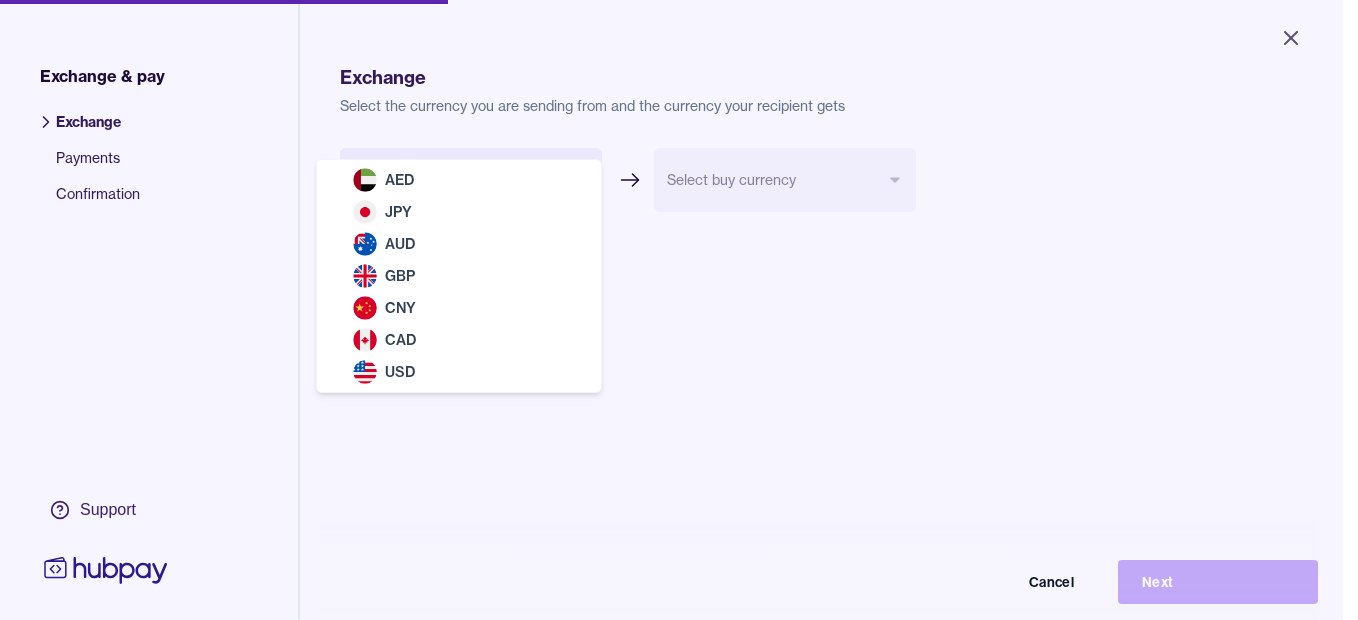 click on "Close Exchange & pay Exchange Payments Confirmation Support Exchange Select the currency you are sending from and the currency your recipient gets Select sell currency *** *** *** *** *** *** *** Select buy currency Cancel Next Exchange & pay | Hubpay AED JPY AUD GBP CNY CAD USD" at bounding box center [679, 310] 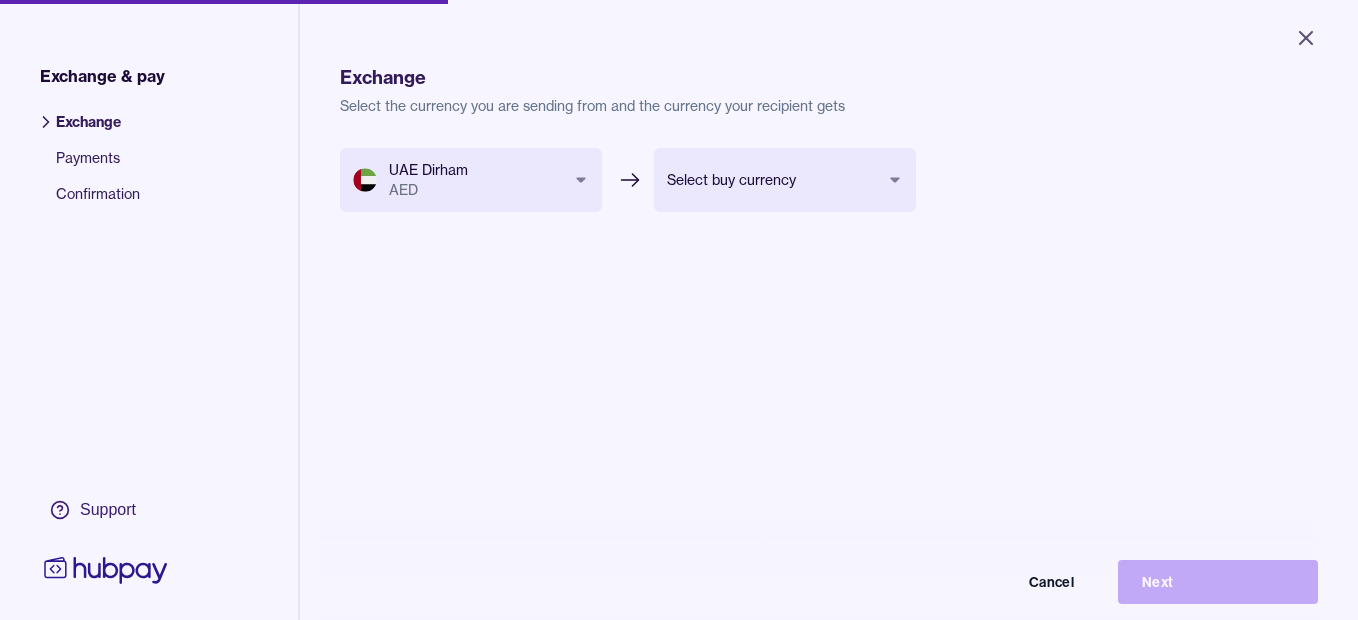 click on "Close Exchange & pay Exchange Payments Confirmation Support Exchange Select the currency you are sending from and the currency your recipient gets UAE Dirham AED *** *** *** *** *** *** *** Select buy currency *** *** *** *** *** *** Cancel Next Exchange & pay | Hubpay" at bounding box center (679, 310) 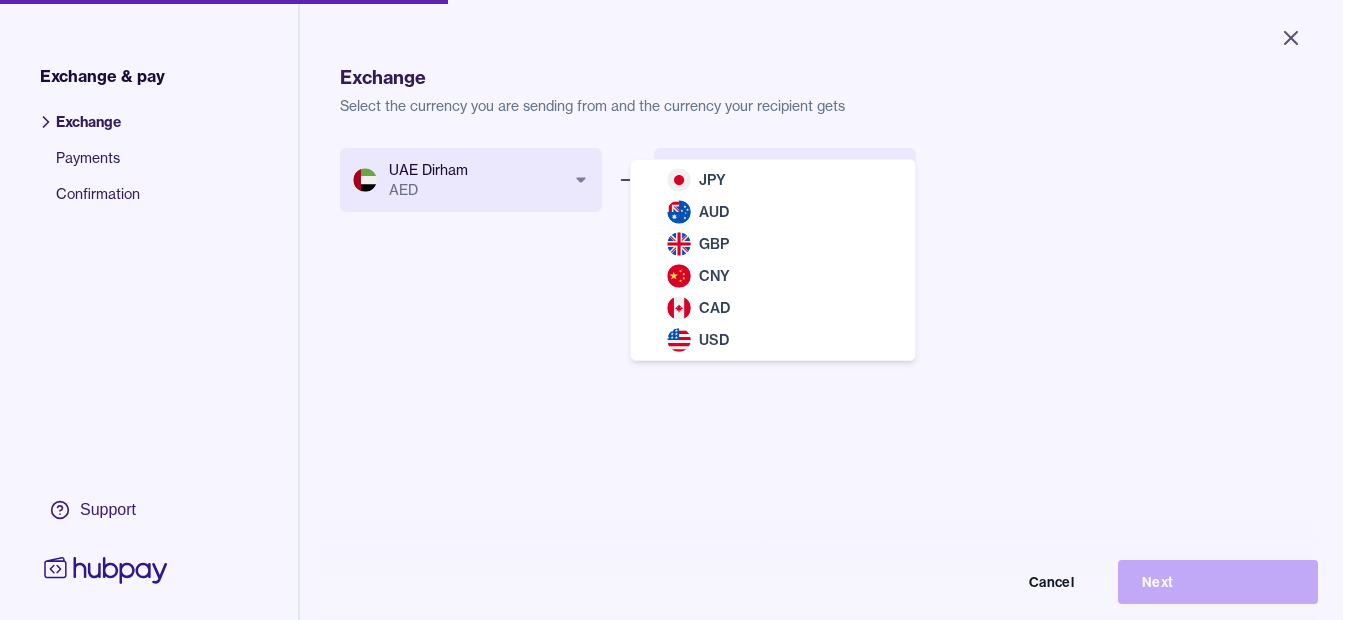 select on "***" 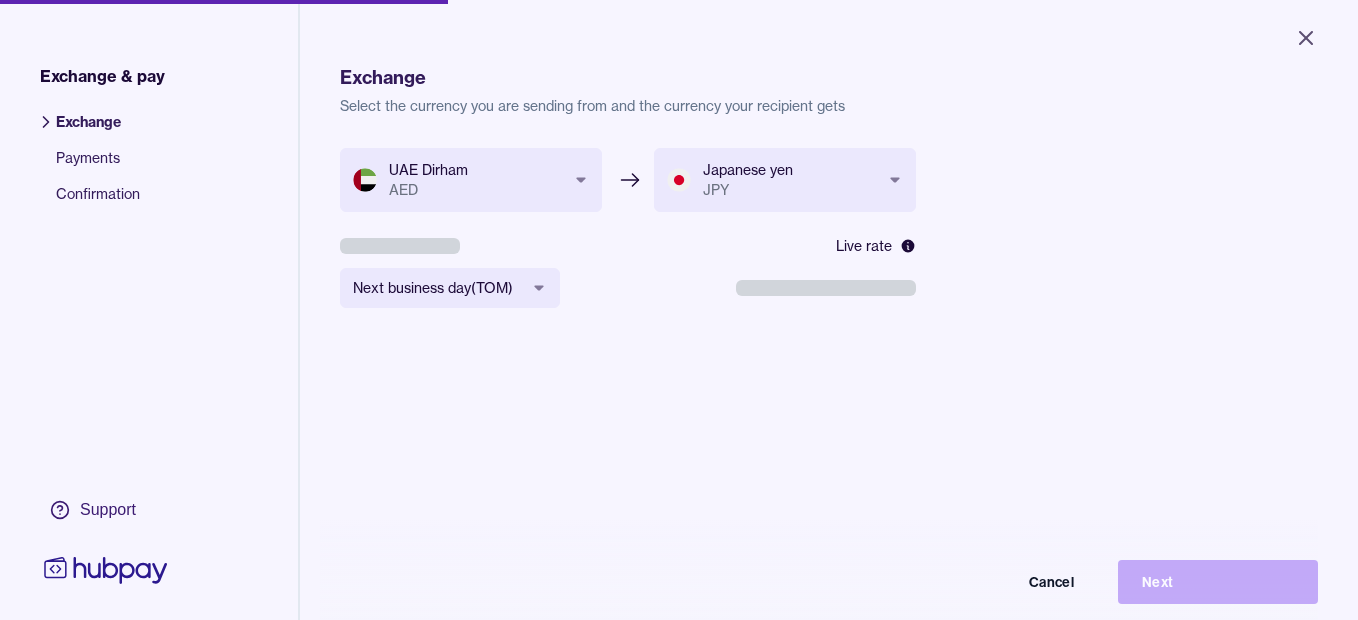 click on "**********" at bounding box center [679, 310] 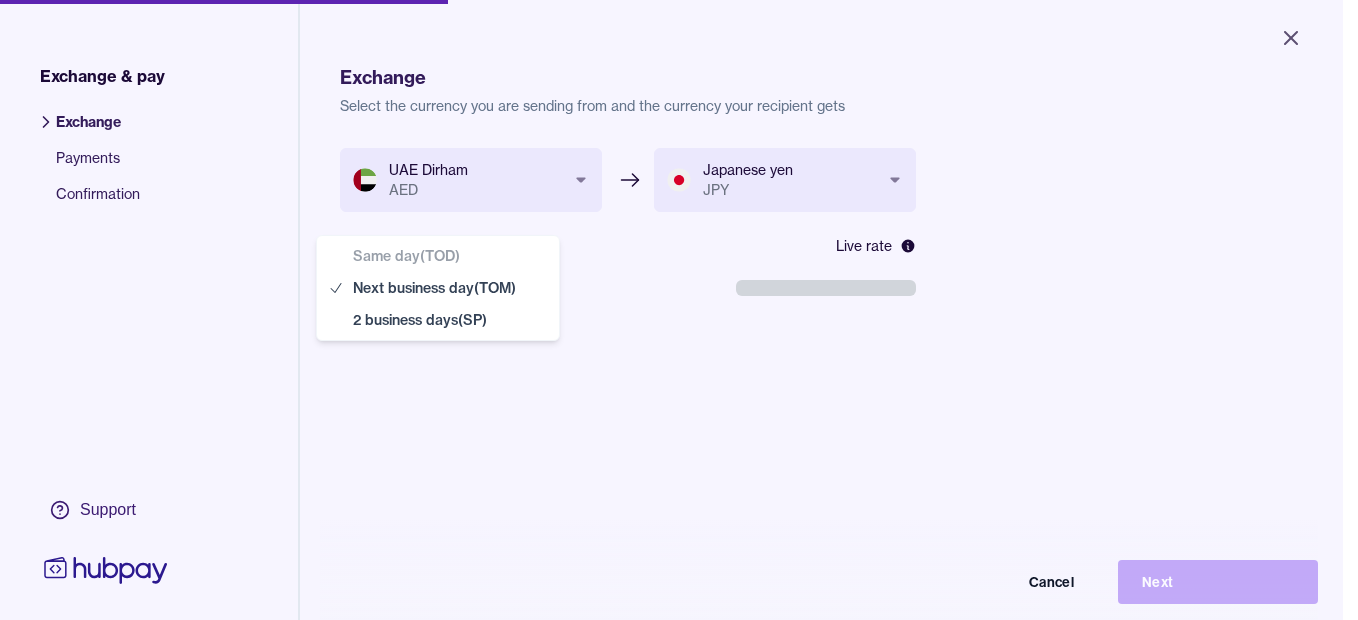 select on "**" 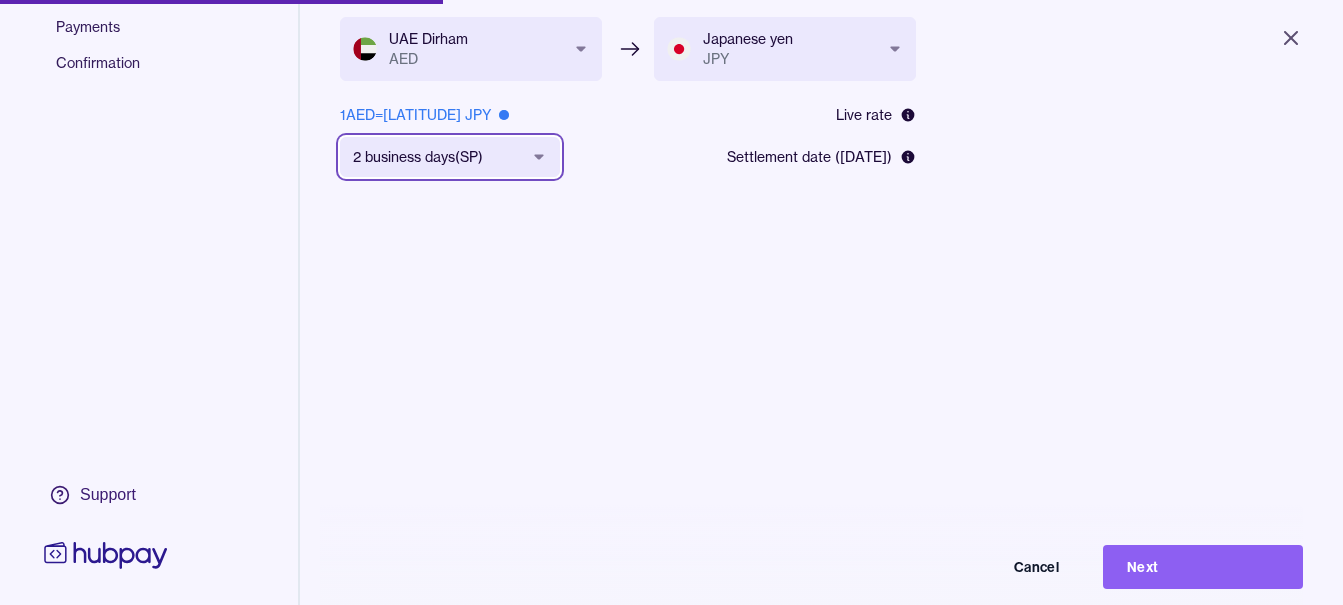 scroll, scrollTop: 0, scrollLeft: 0, axis: both 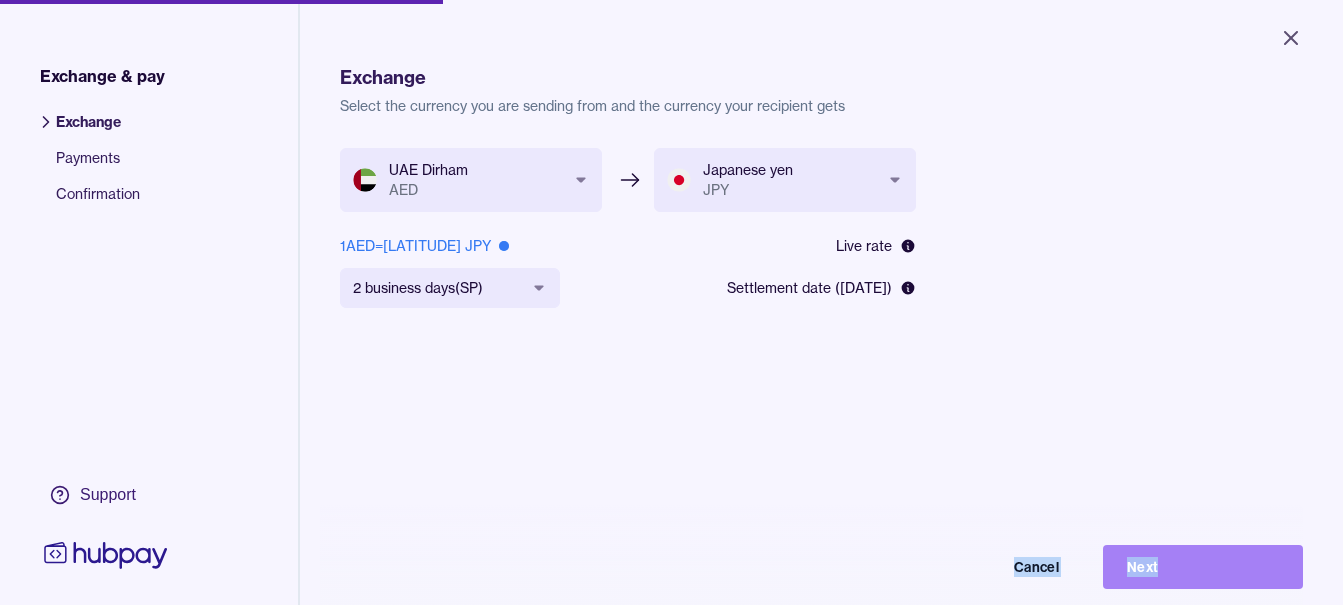 click on "**********" at bounding box center [821, 450] 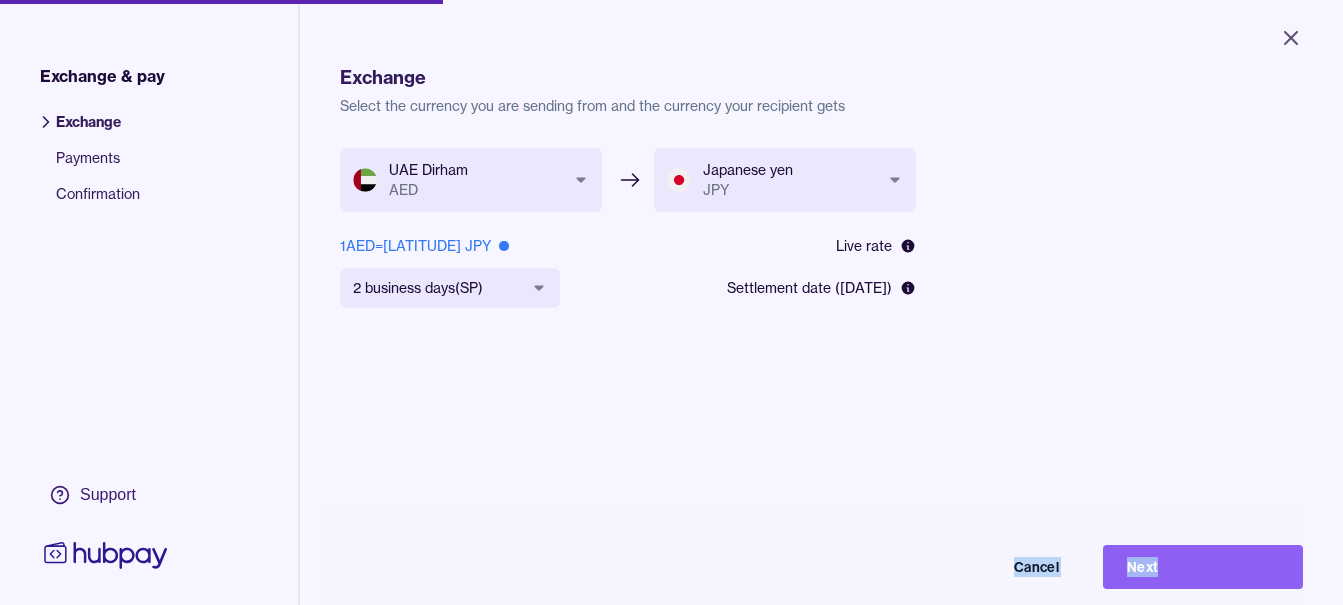 drag, startPoint x: 1234, startPoint y: 561, endPoint x: 1192, endPoint y: 593, distance: 52.801514 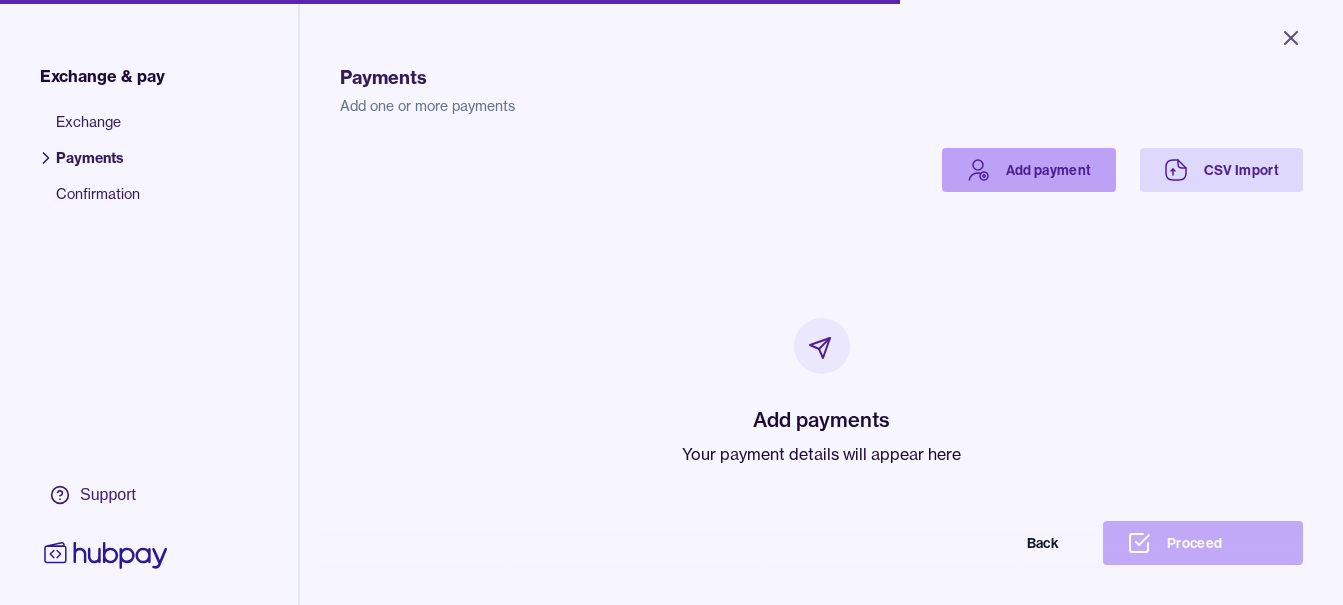 click on "Add payment" at bounding box center [1029, 170] 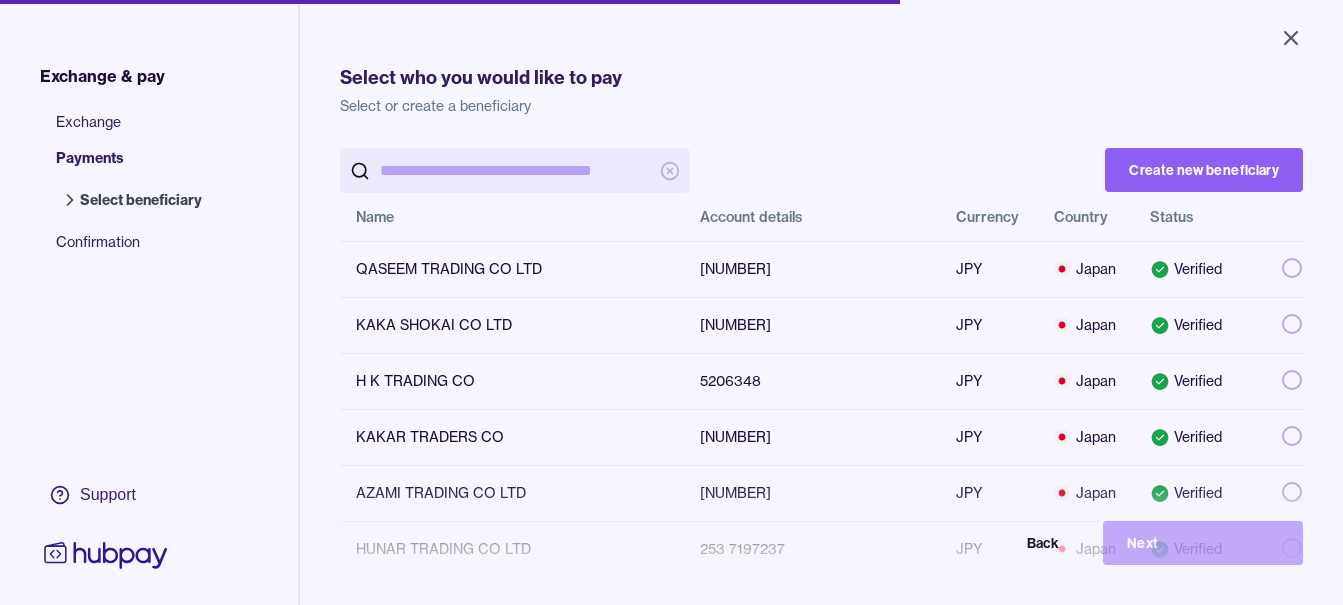 scroll, scrollTop: 0, scrollLeft: 0, axis: both 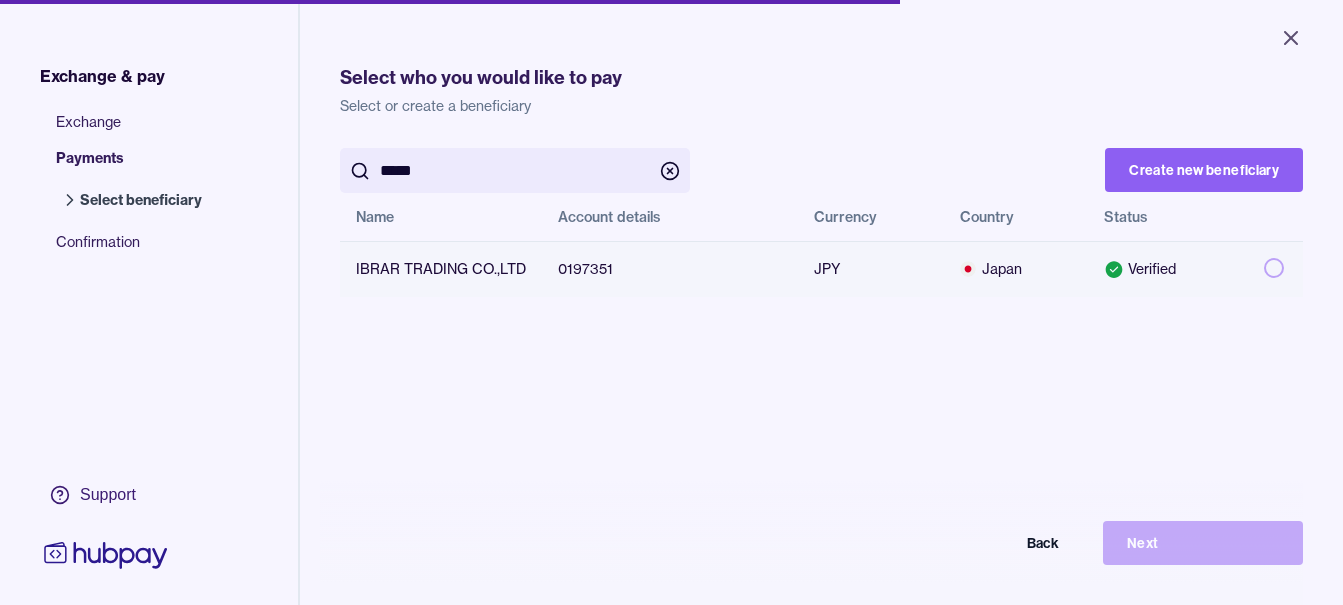 type on "*****" 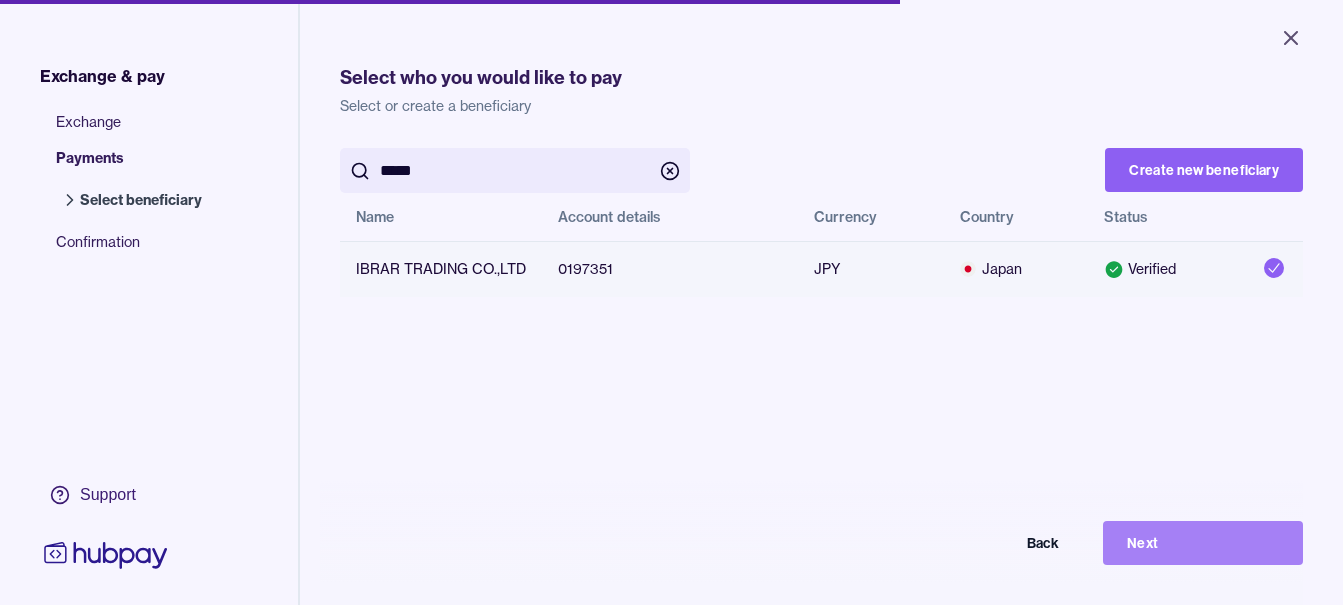click on "Next" at bounding box center (1203, 543) 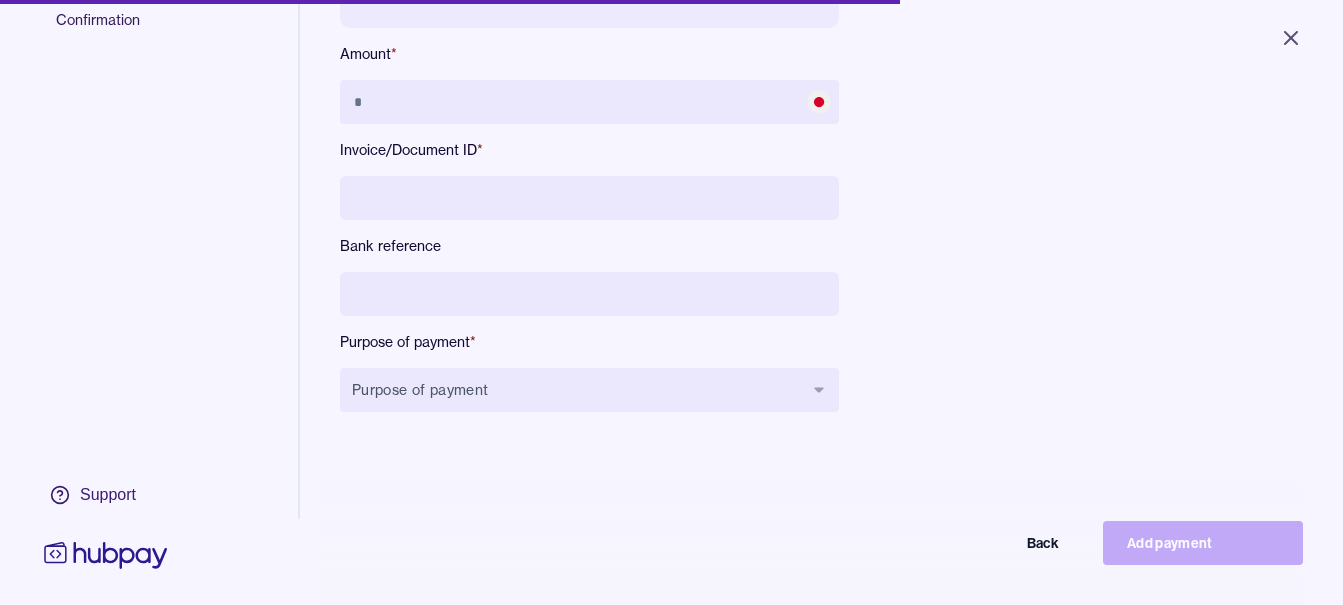 scroll, scrollTop: 268, scrollLeft: 0, axis: vertical 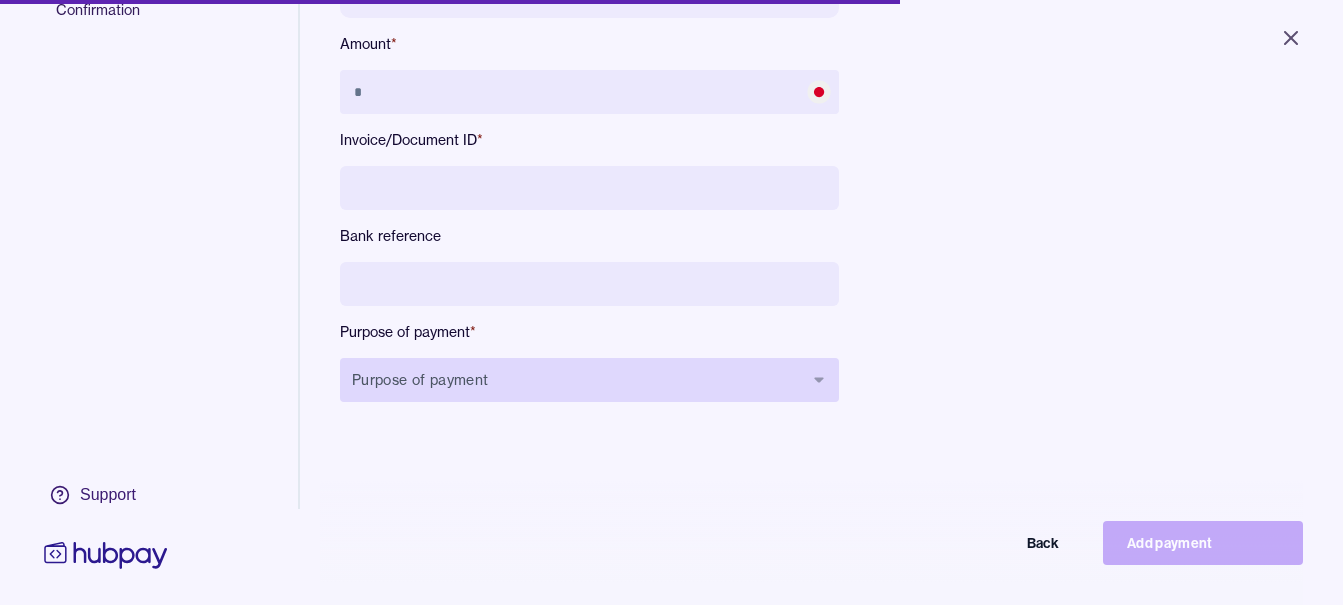click on "Purpose of payment" at bounding box center [589, 380] 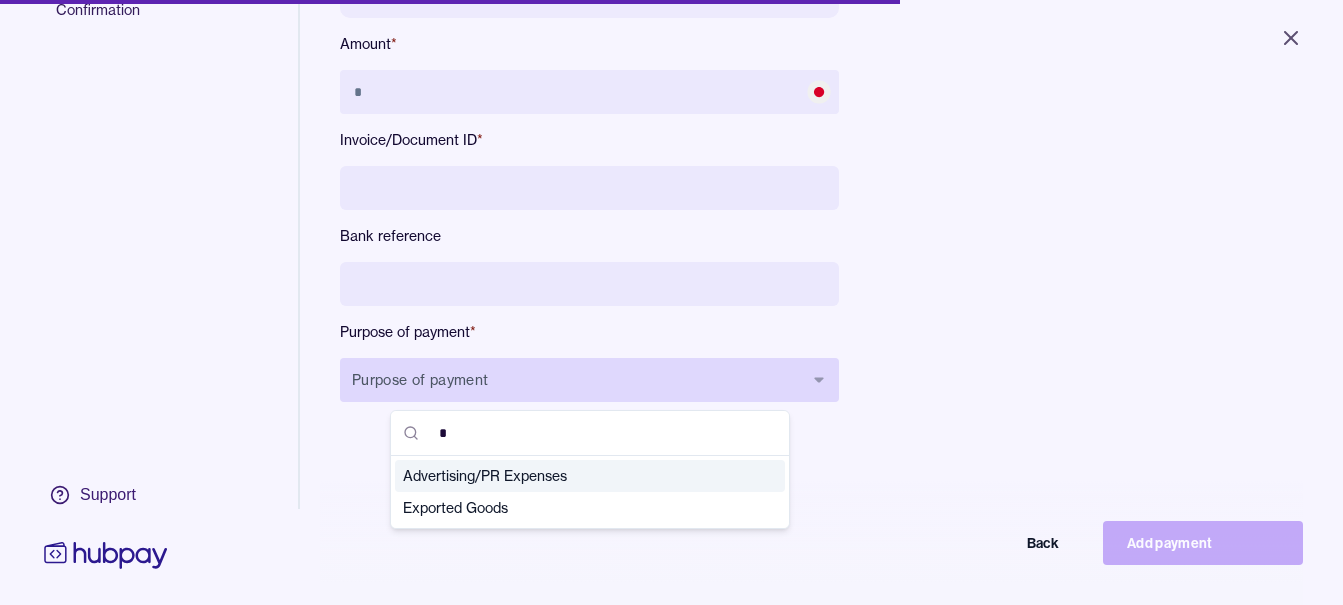 type on "**" 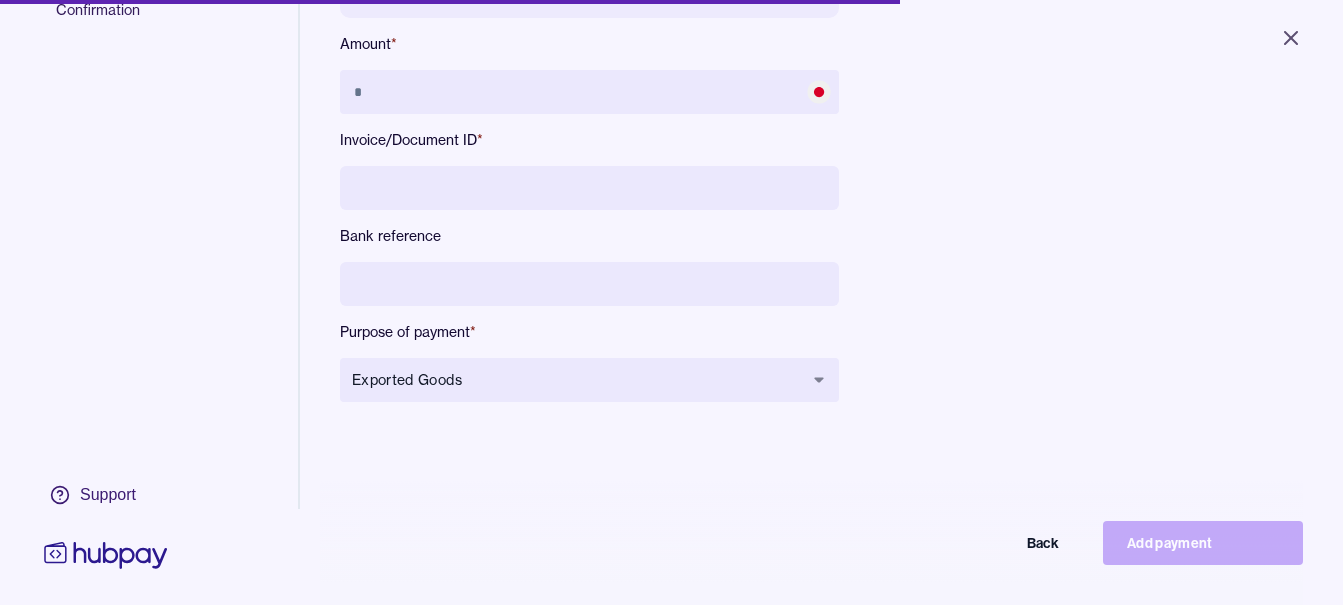 click at bounding box center (589, 188) 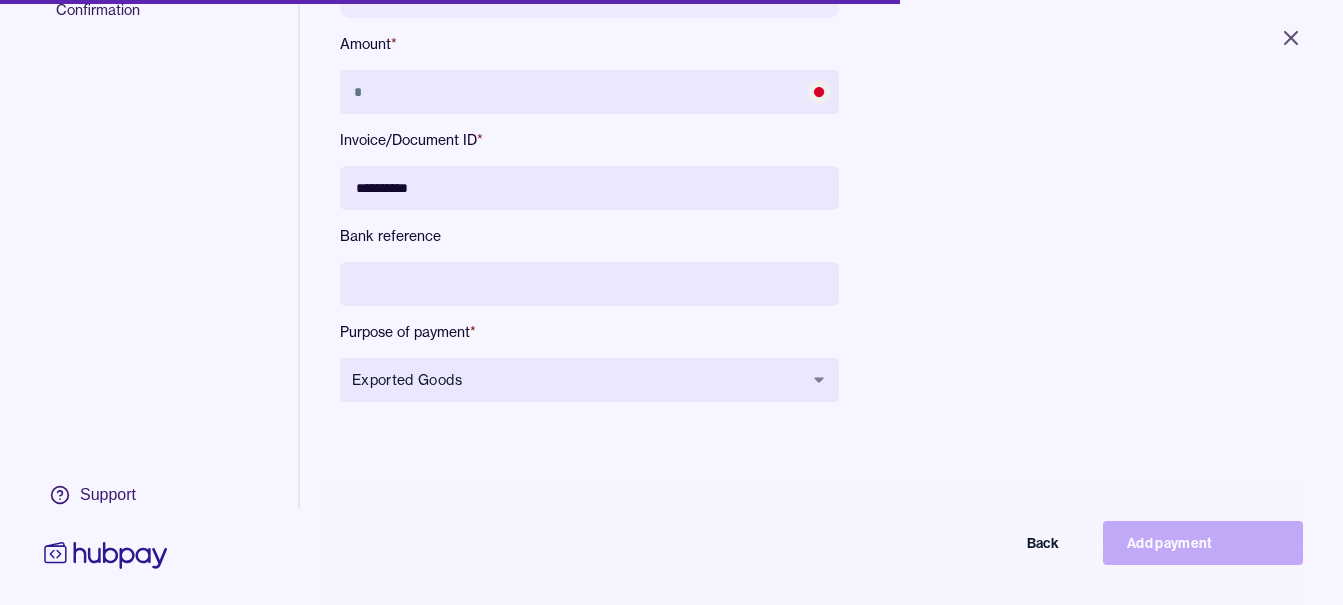 type on "**********" 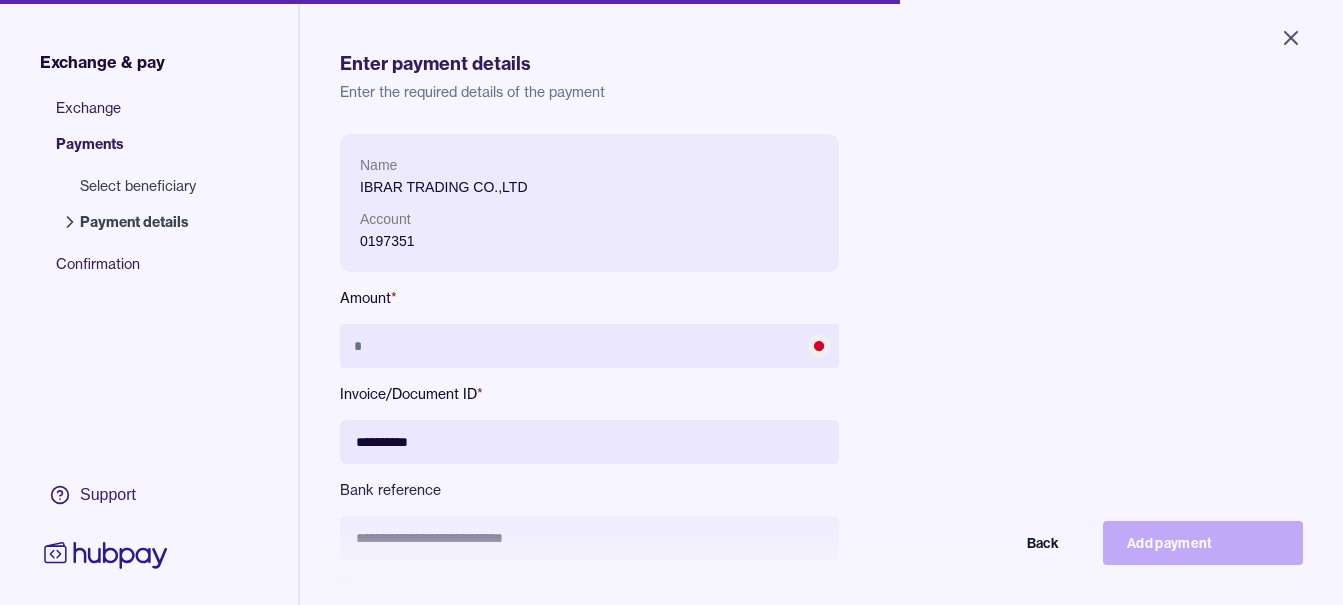 scroll, scrollTop: 0, scrollLeft: 0, axis: both 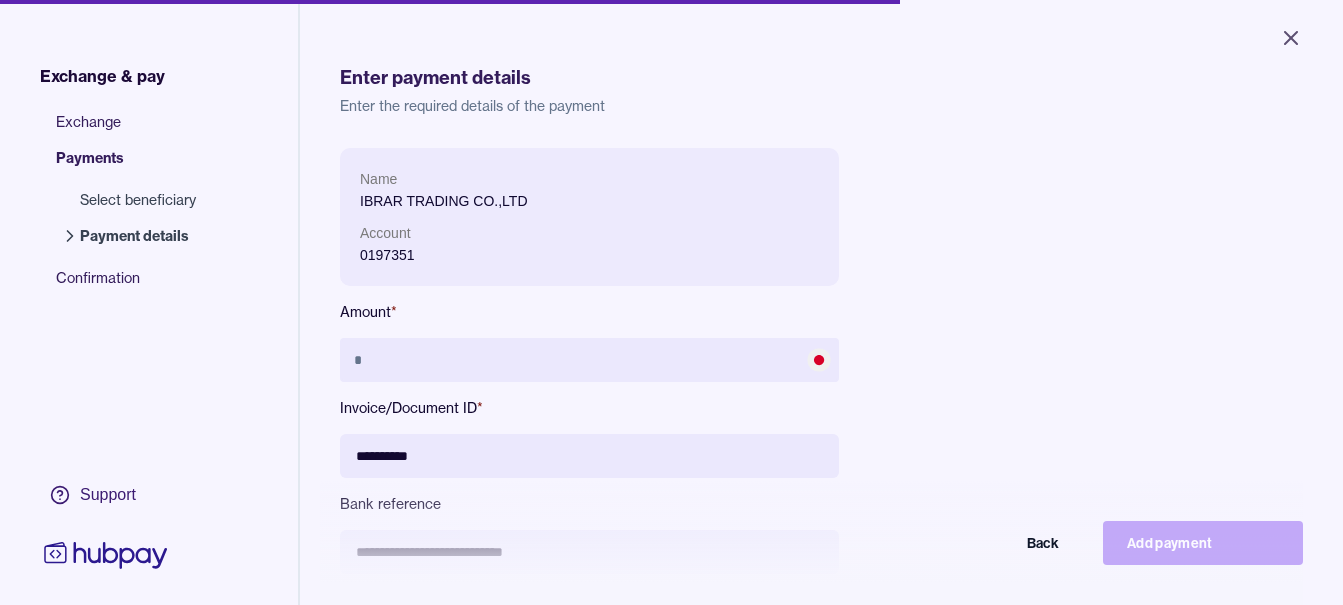 type on "**********" 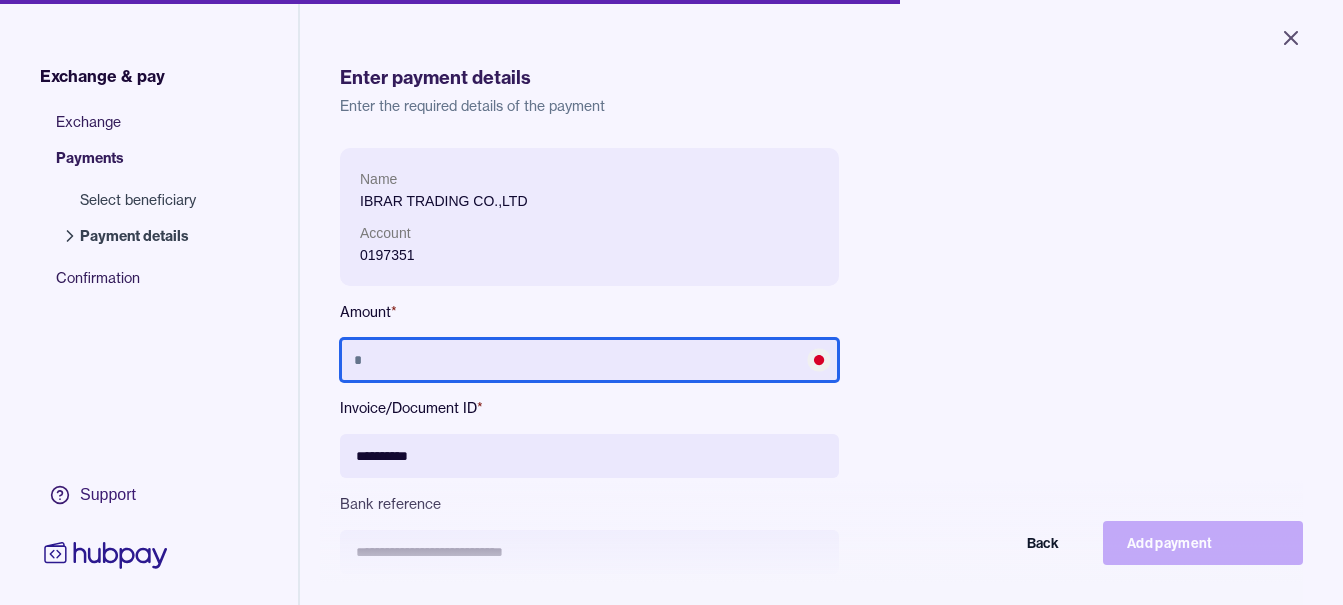 click at bounding box center (589, 360) 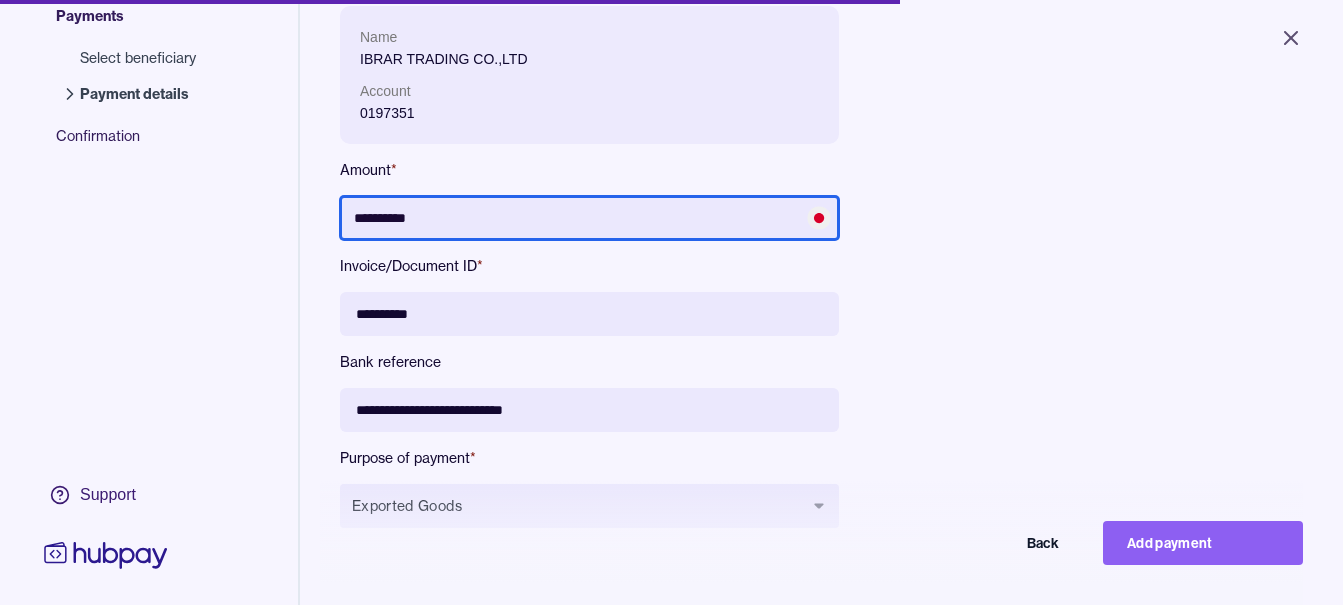 scroll, scrollTop: 268, scrollLeft: 0, axis: vertical 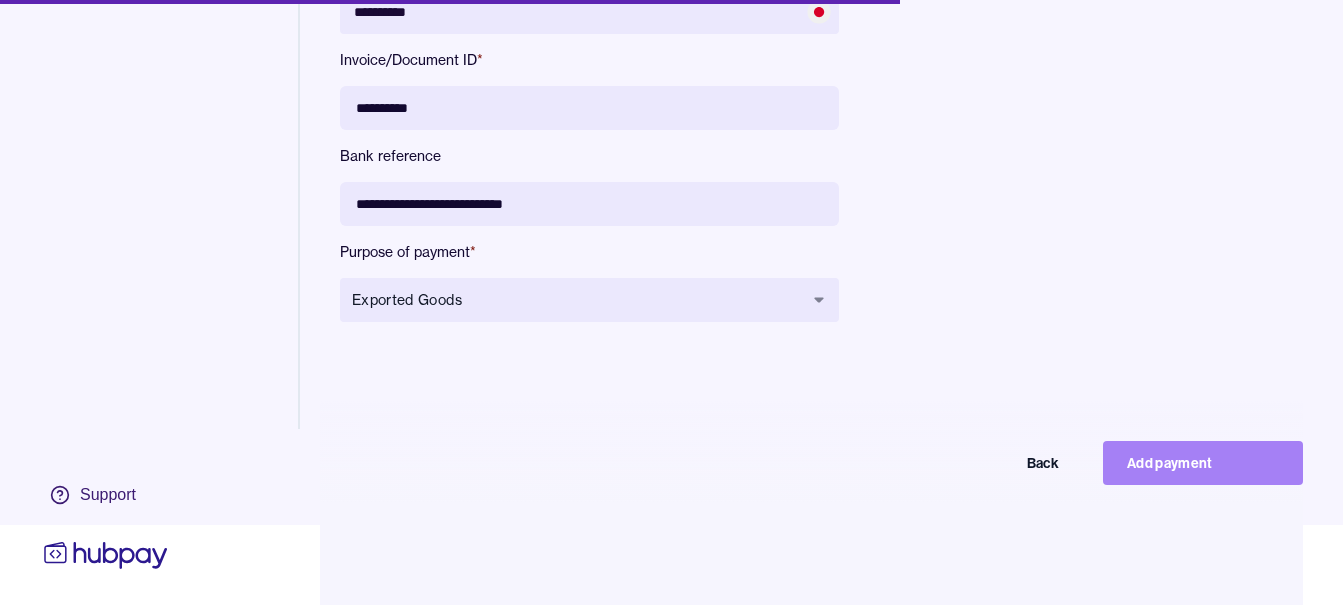 click on "Add payment" at bounding box center [1203, 463] 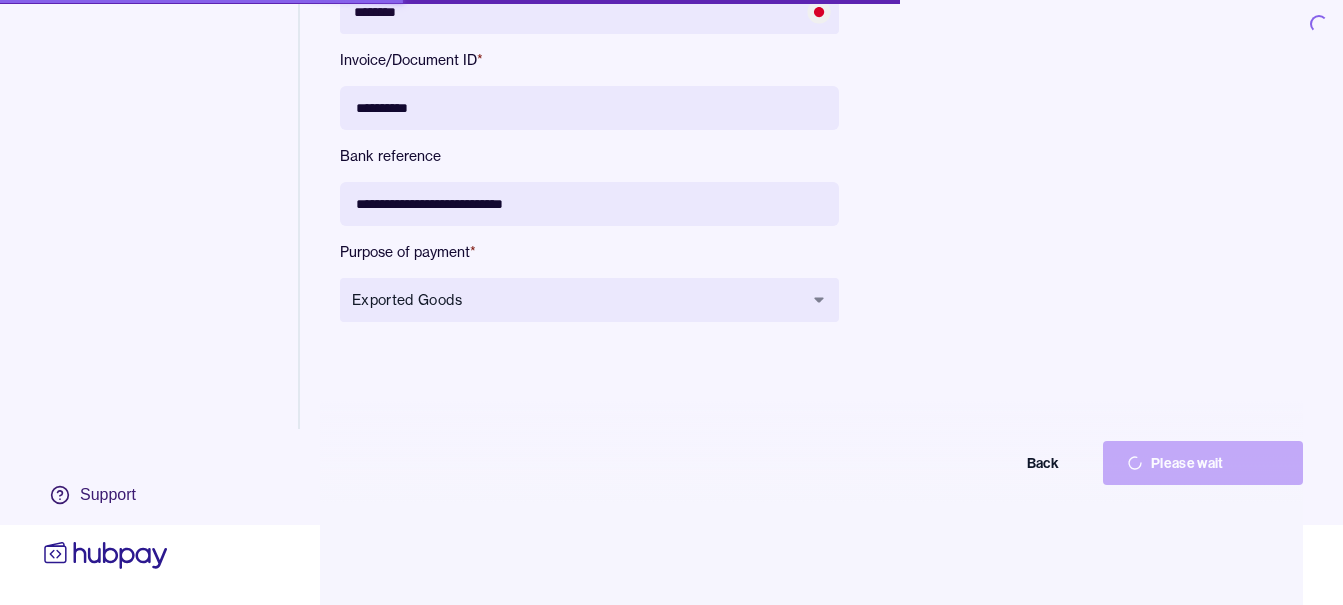 scroll, scrollTop: 0, scrollLeft: 0, axis: both 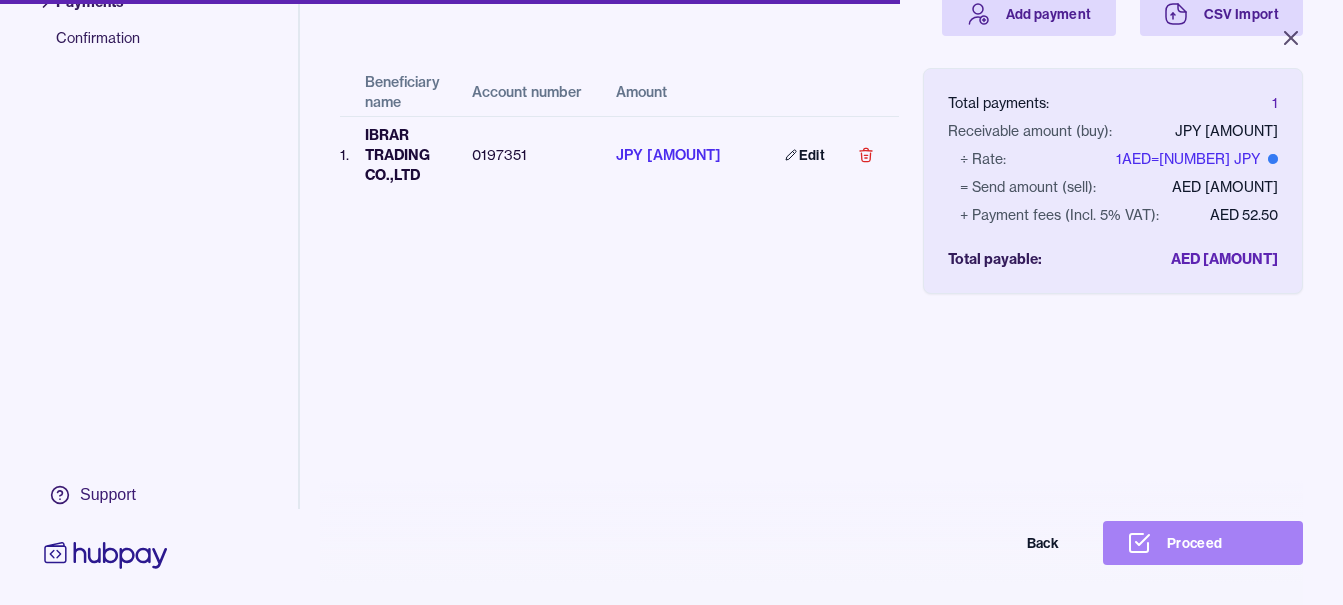 click on "Proceed" at bounding box center (1203, 543) 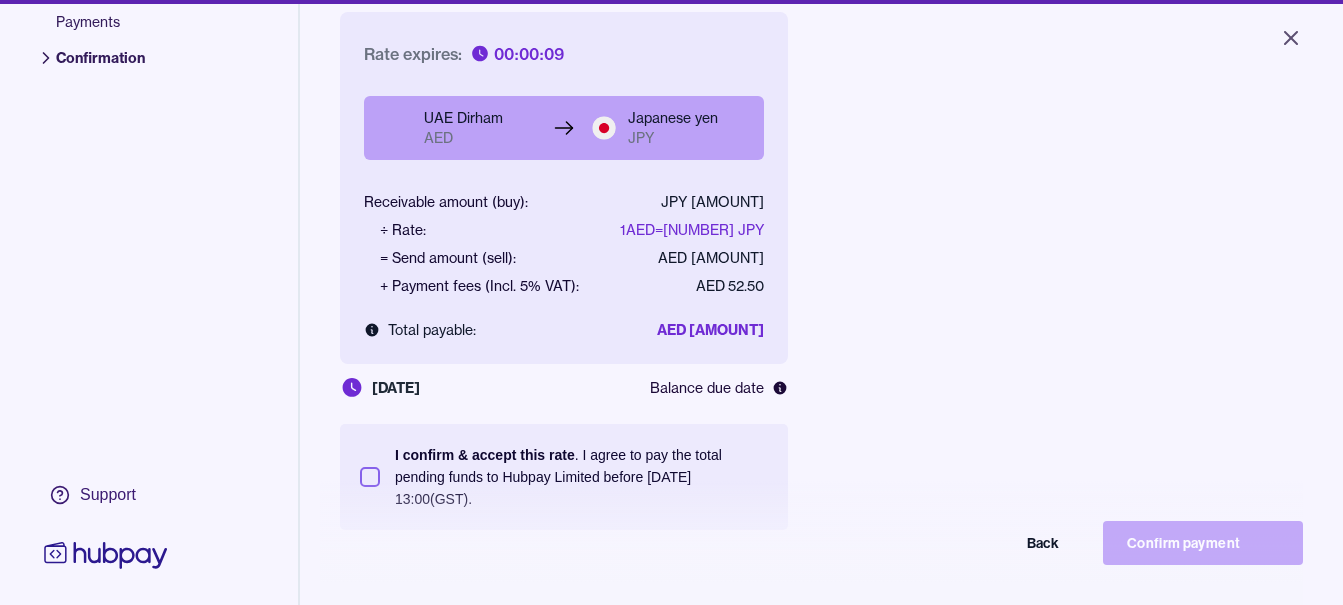scroll, scrollTop: 268, scrollLeft: 0, axis: vertical 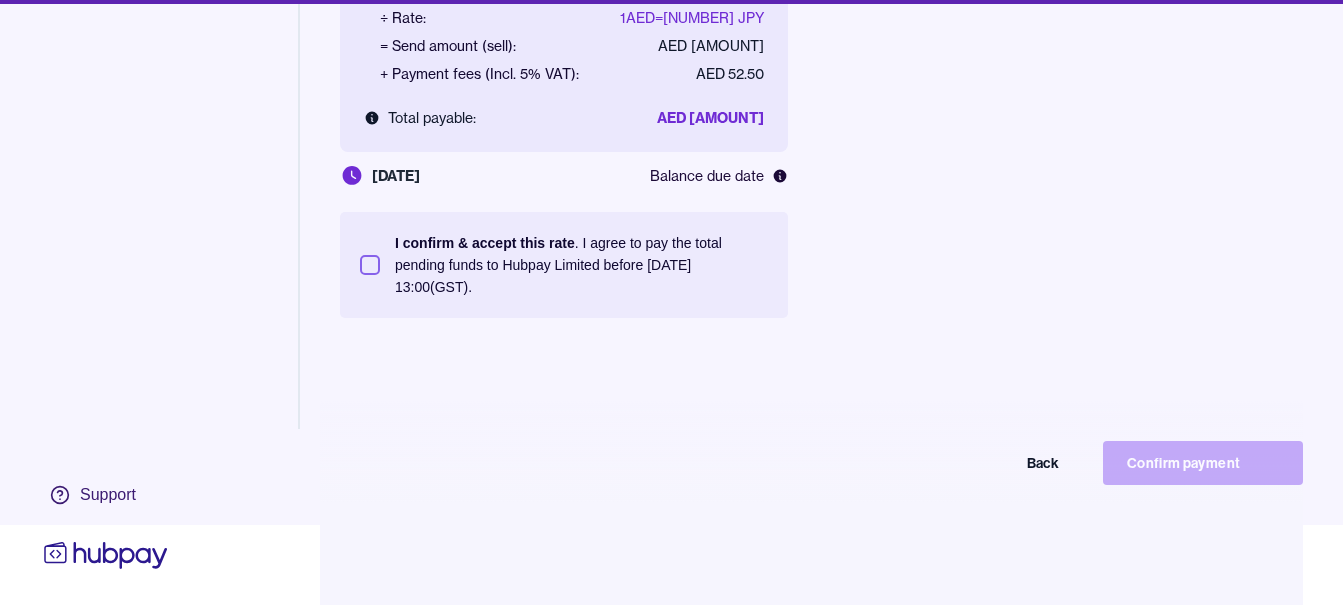 click on "I confirm & accept this rate . I agree to pay the total pending funds to [COMPANY] before   [DATE]  [TIME]  (GST)." at bounding box center [581, 265] 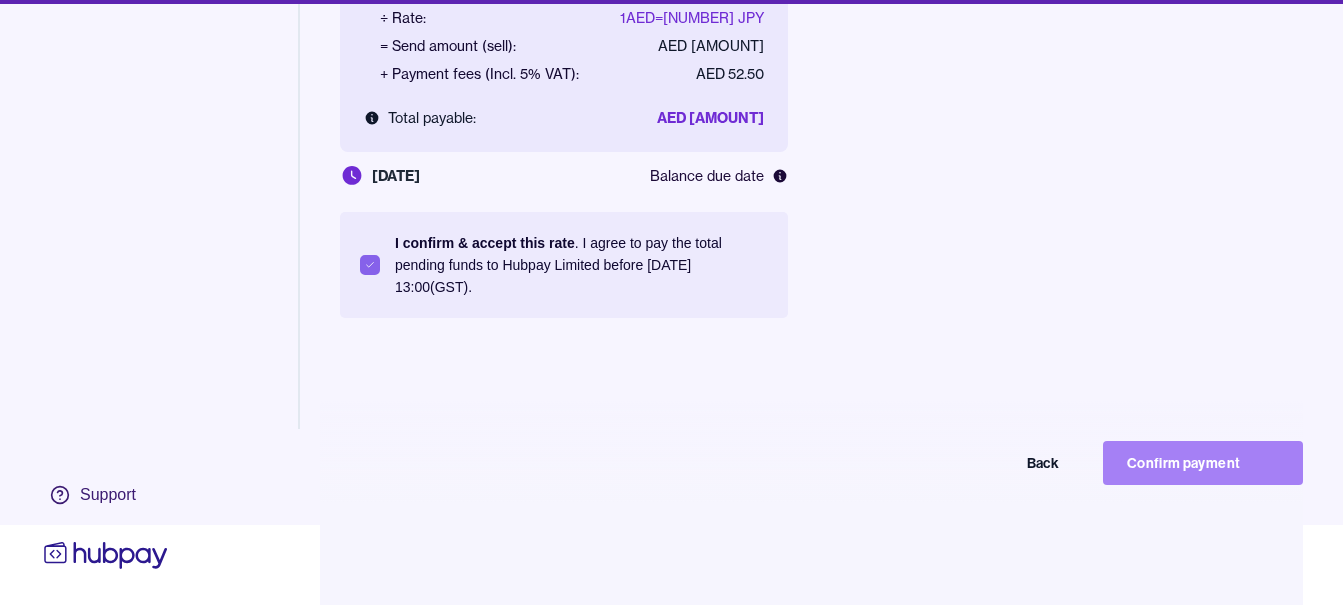 click on "Confirm payment" at bounding box center [1203, 463] 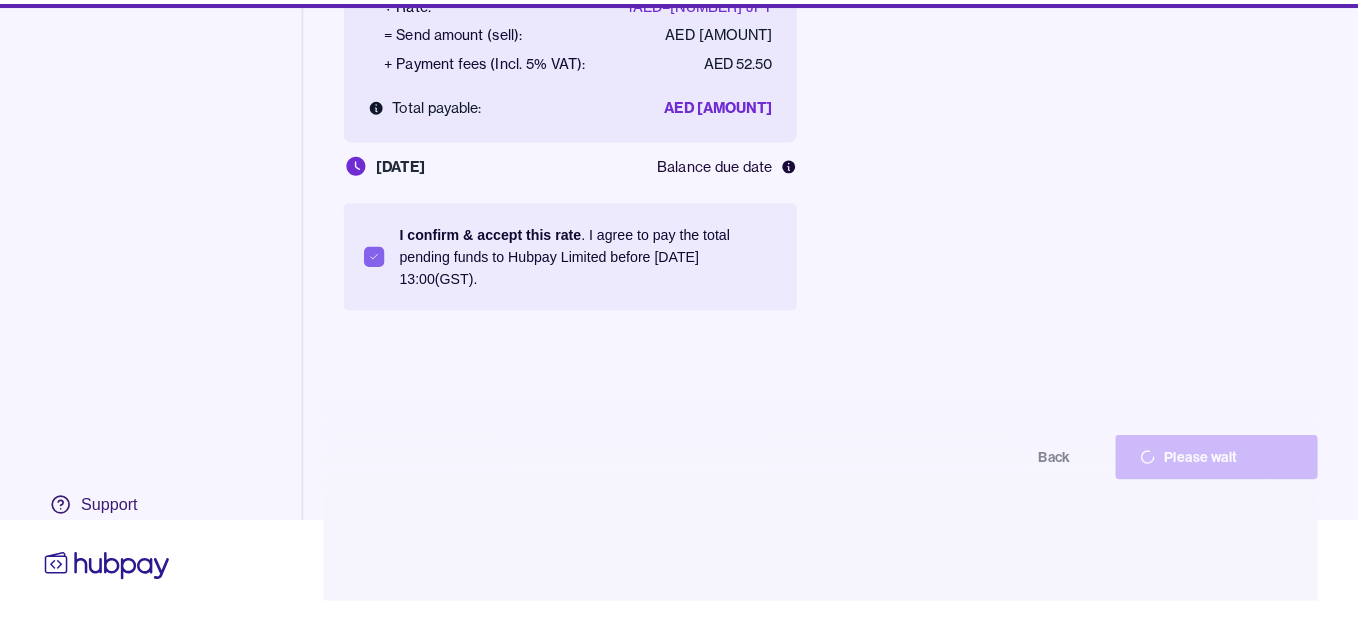 scroll, scrollTop: 80, scrollLeft: 0, axis: vertical 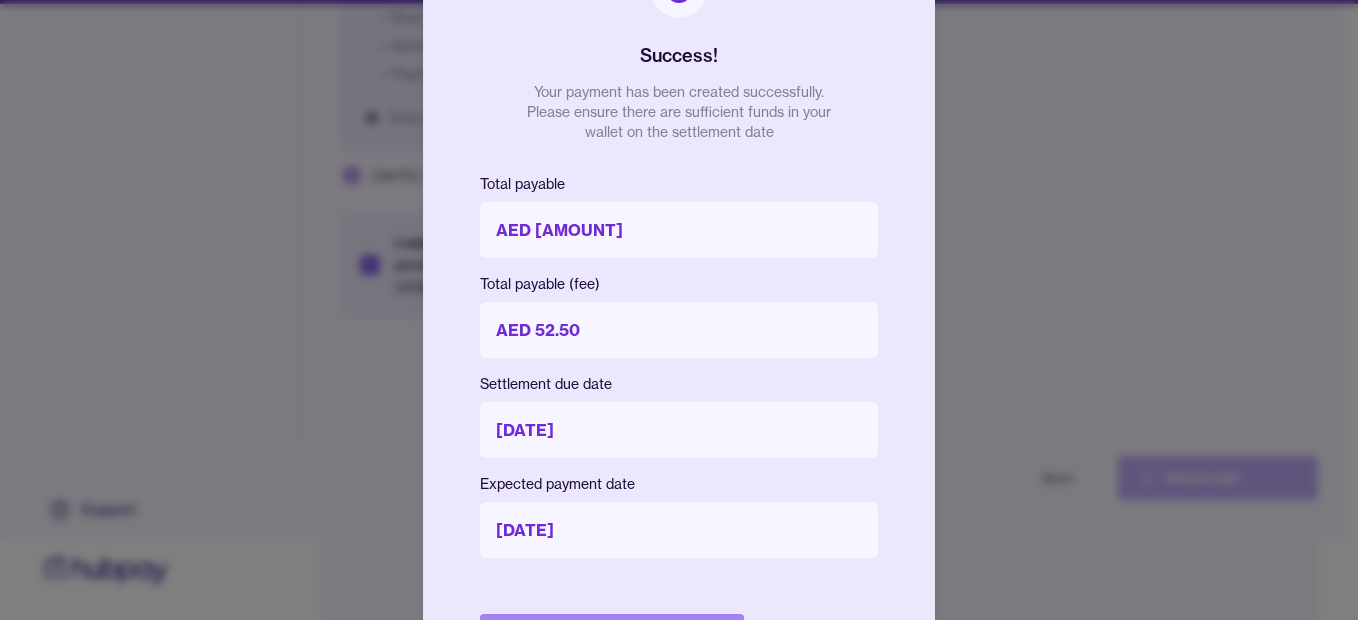click on "Done" at bounding box center [612, 636] 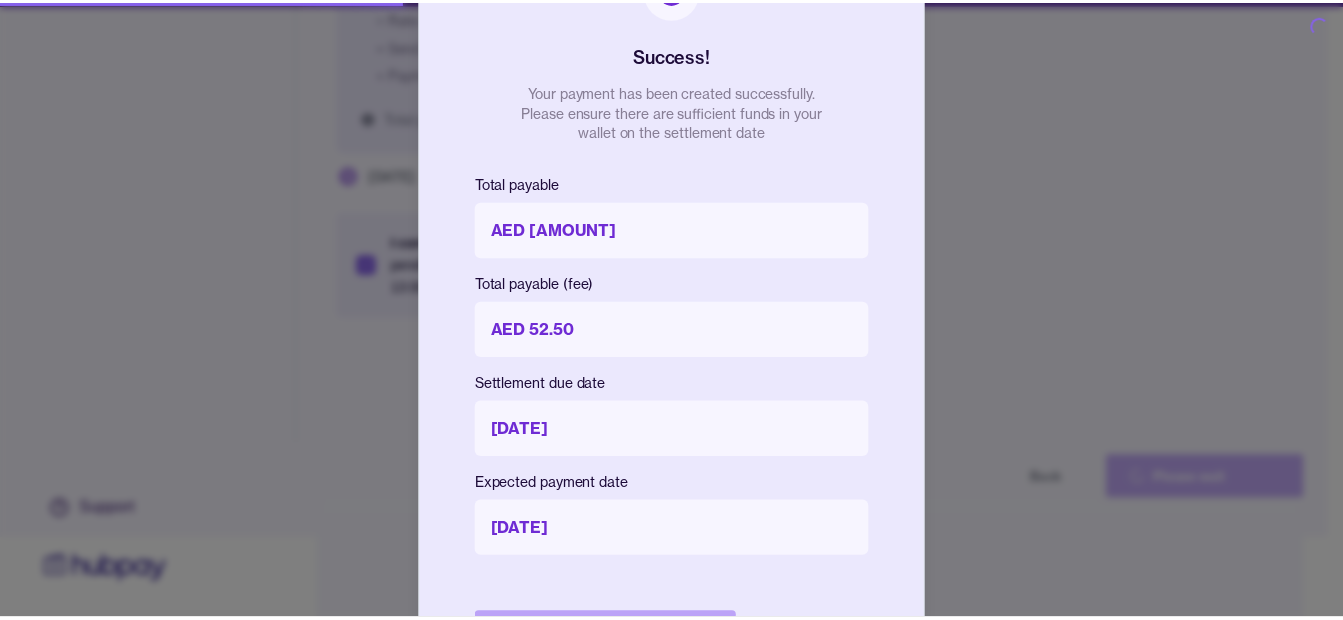 scroll, scrollTop: 0, scrollLeft: 0, axis: both 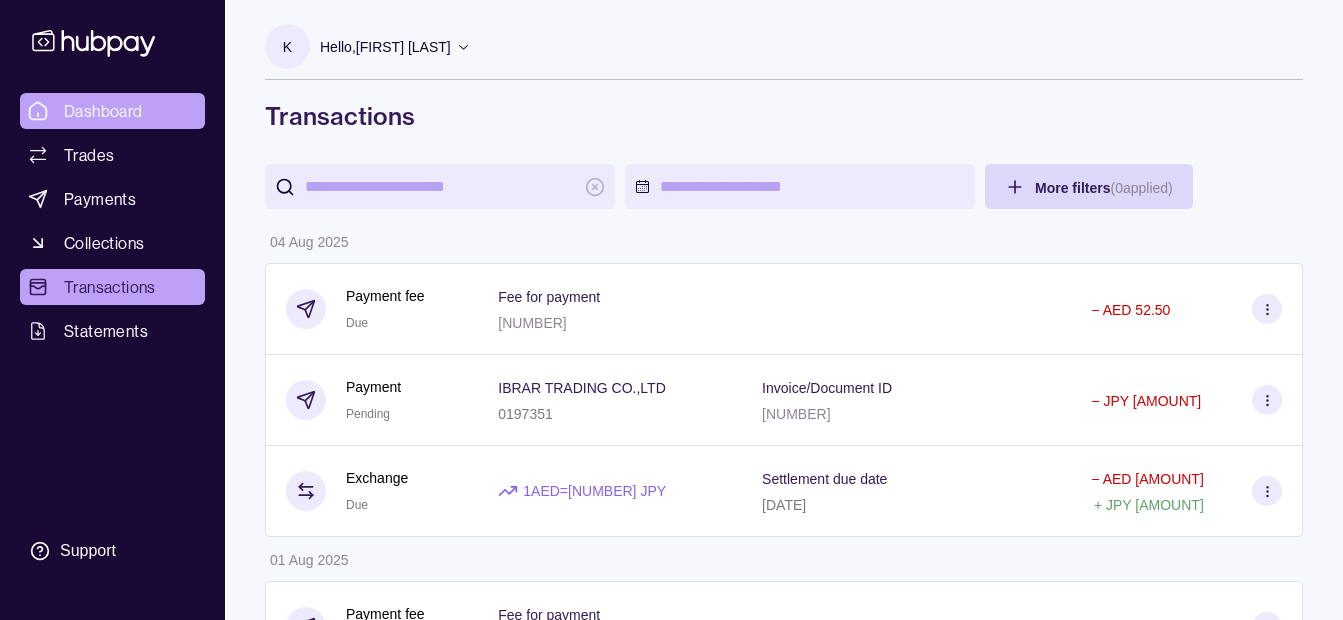 click on "Dashboard" at bounding box center [112, 111] 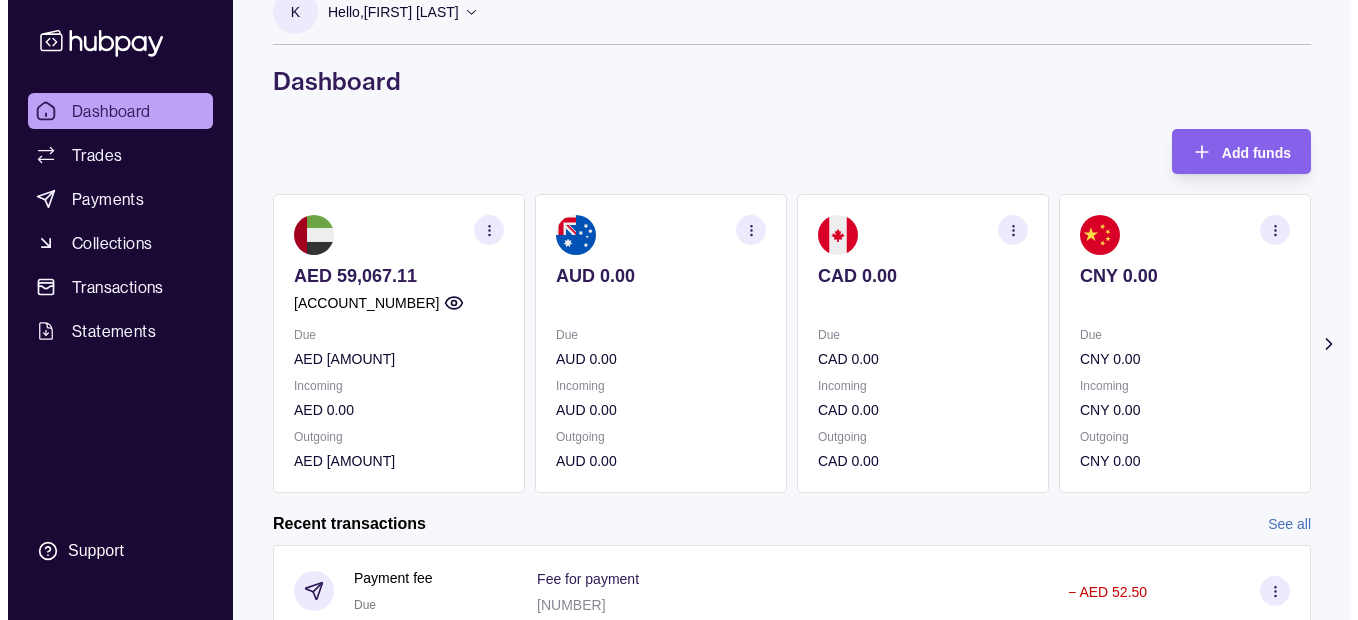 scroll, scrollTop: 0, scrollLeft: 0, axis: both 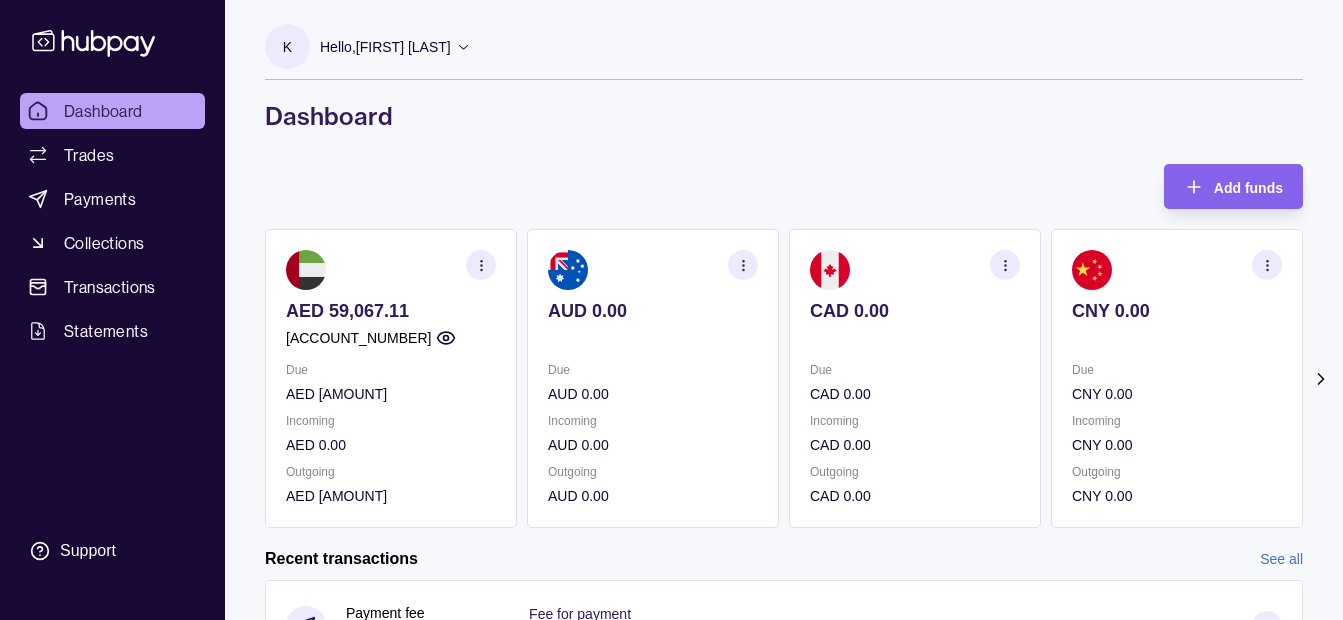 click on "Hello,  [FIRST] [LAST]" at bounding box center [385, 47] 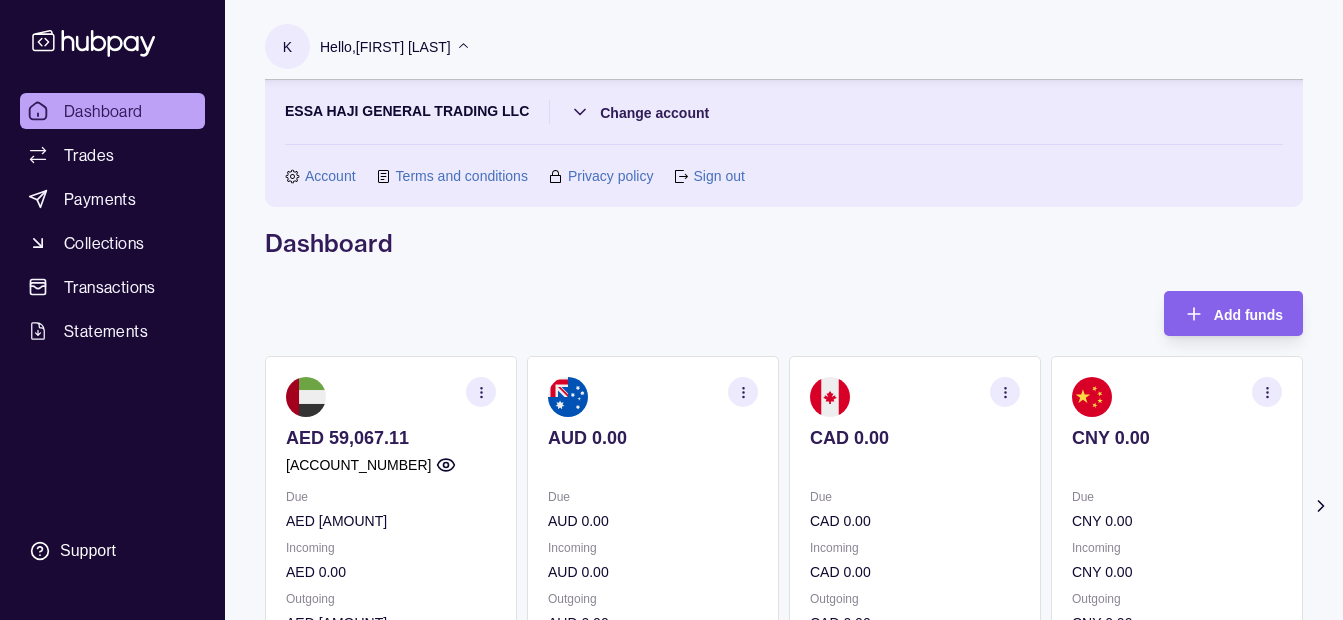 click on "Hello,  [FIRST] [LAST]" at bounding box center [385, 47] 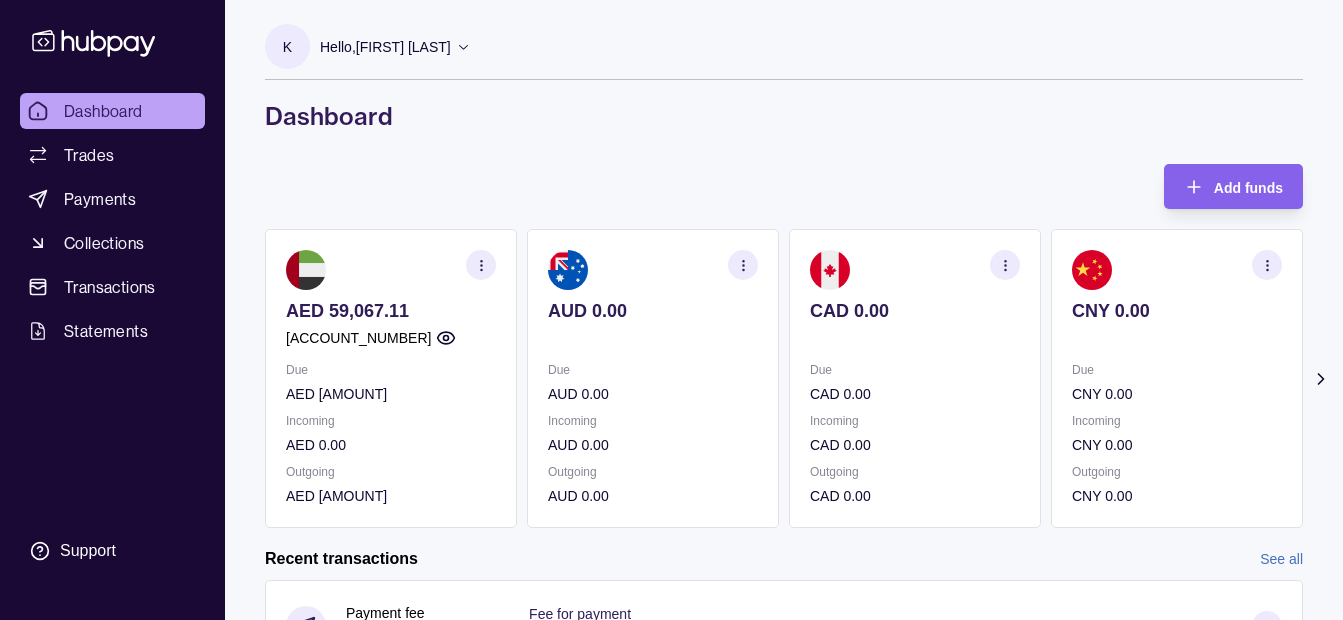 click 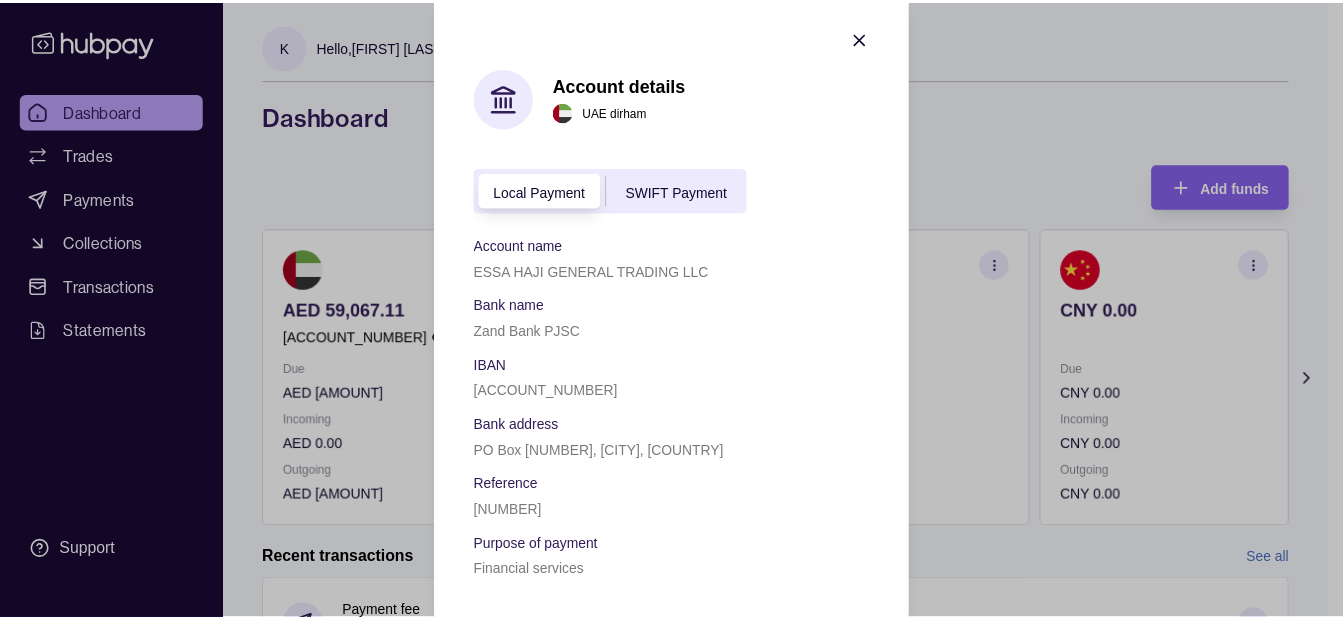 scroll, scrollTop: 15, scrollLeft: 0, axis: vertical 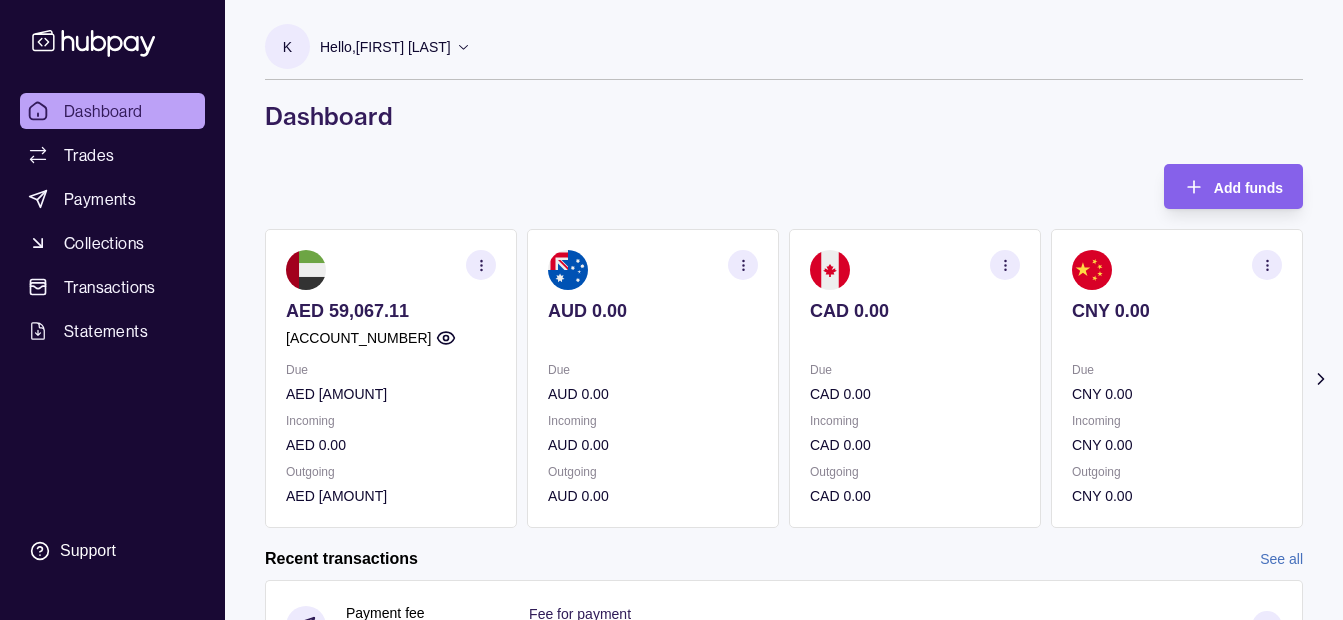drag, startPoint x: 401, startPoint y: 363, endPoint x: 423, endPoint y: 335, distance: 35.608986 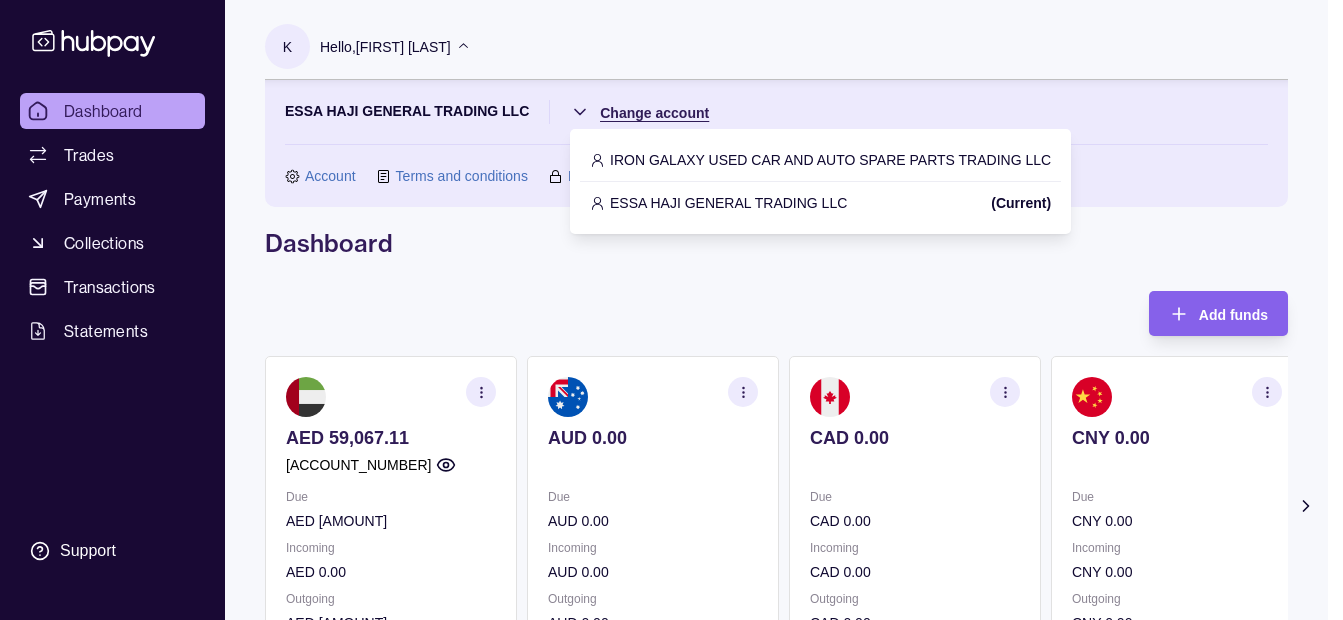 click on "Dashboard Trades Payments Collections Transactions Statements Support K Hello,  [FIRST] [LAST]  [COMPANY] Change account Account Terms and conditions Privacy policy Sign out Dashboard Add funds AED [AMOUNT] [ACCOUNT_NUMBER] Due AED [AMOUNT] Incoming AED [AMOUNT] Outgoing AED [AMOUNT] AUD [AMOUNT] Due AUD [AMOUNT] Incoming AUD [AMOUNT] Outgoing AUD [AMOUNT] CAD [AMOUNT] Due CAD [AMOUNT] Incoming CAD [AMOUNT] Outgoing CAD [AMOUNT] CNY [AMOUNT] Due CNY [AMOUNT] Incoming CNY [AMOUNT] Outgoing CNY [AMOUNT] GBP [AMOUNT]" at bounding box center [671, 613] 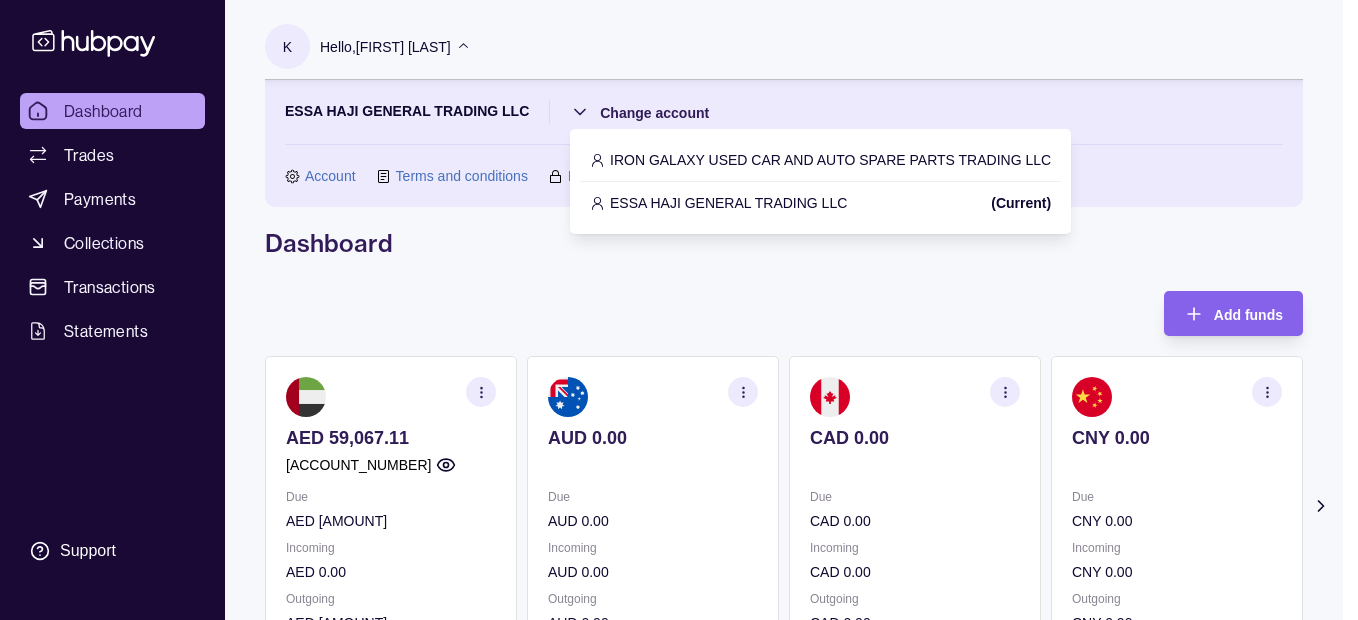 click on "IRON GALAXY USED CAR AND AUTO SPARE PARTS TRADING LLC" at bounding box center (830, 160) 